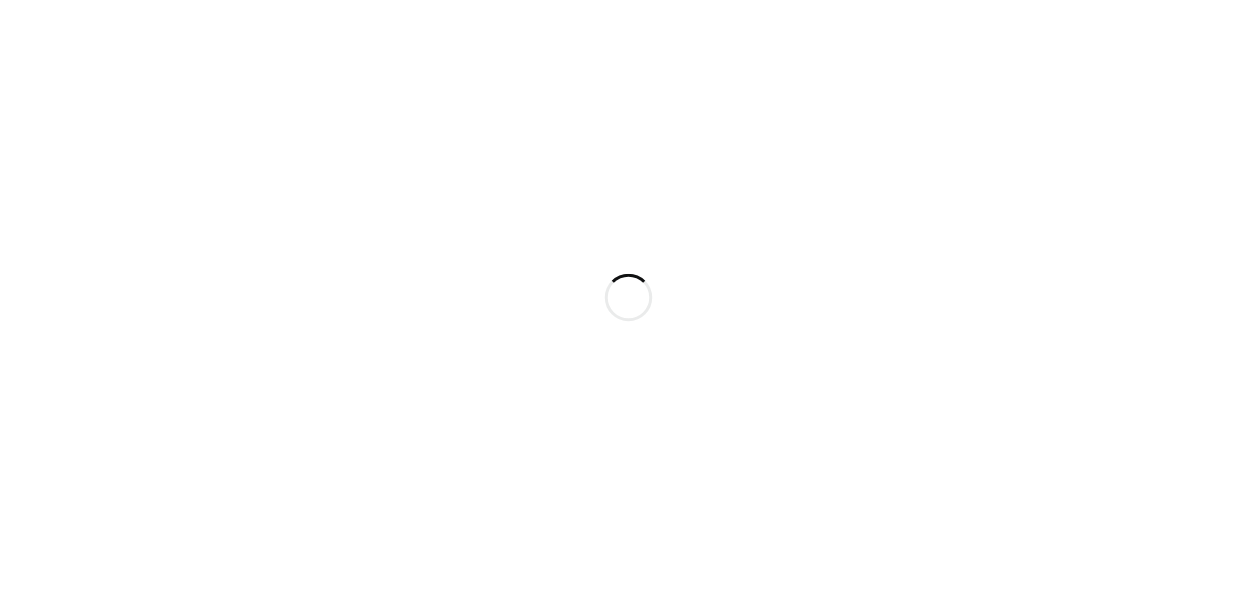 scroll, scrollTop: 0, scrollLeft: 0, axis: both 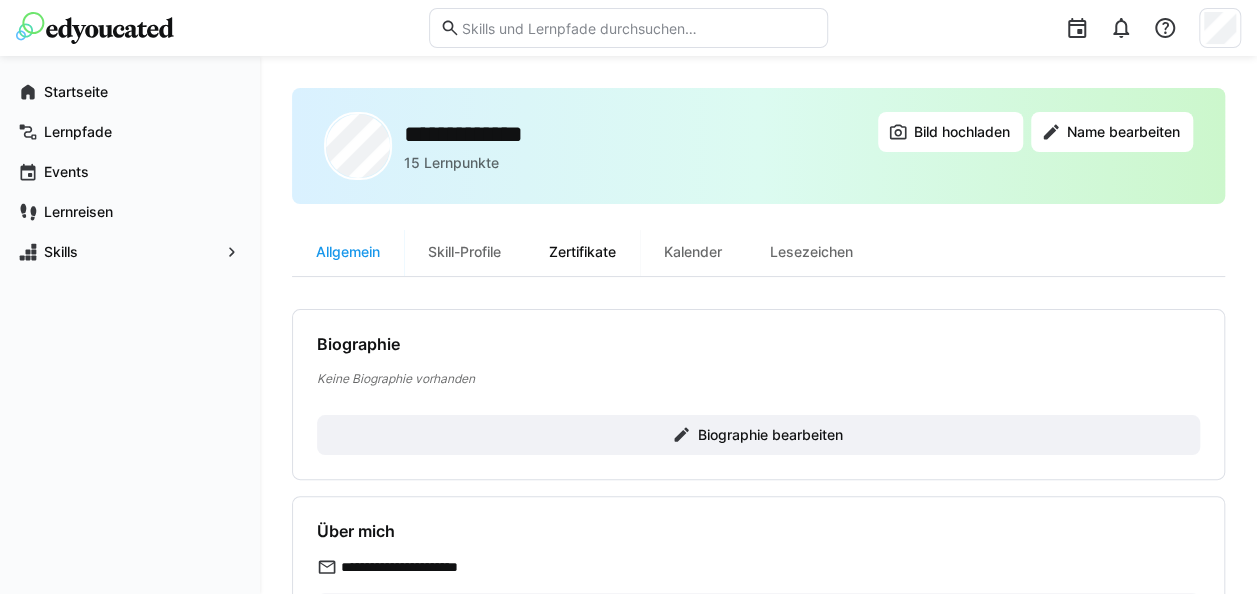 click on "Zertifikate" 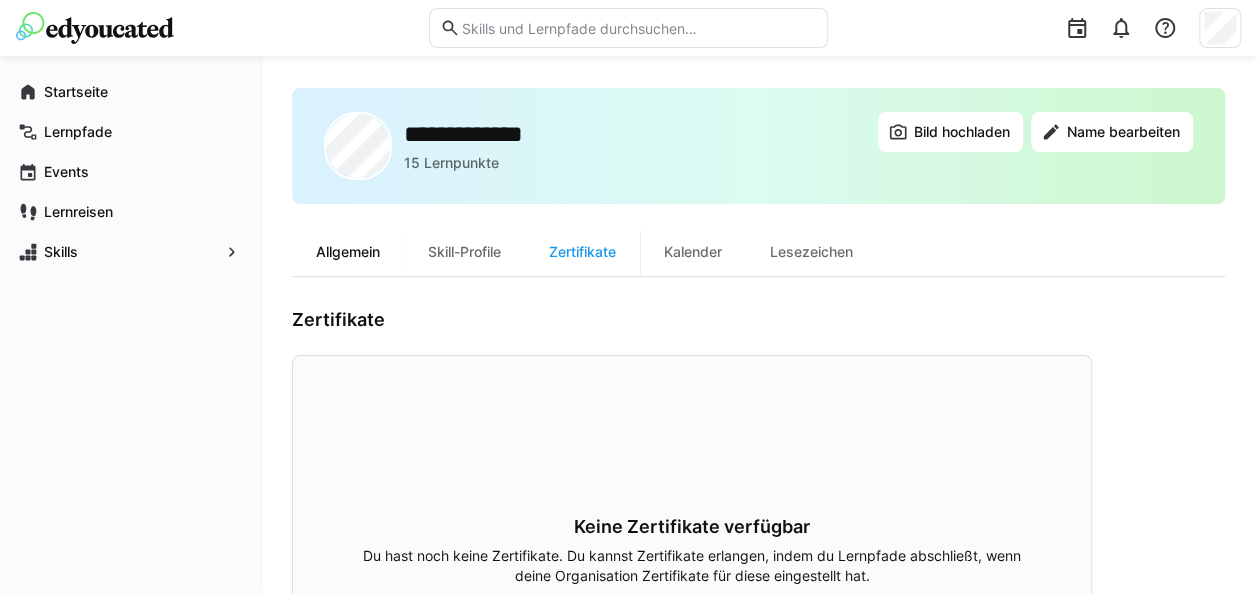 click on "Allgemein" 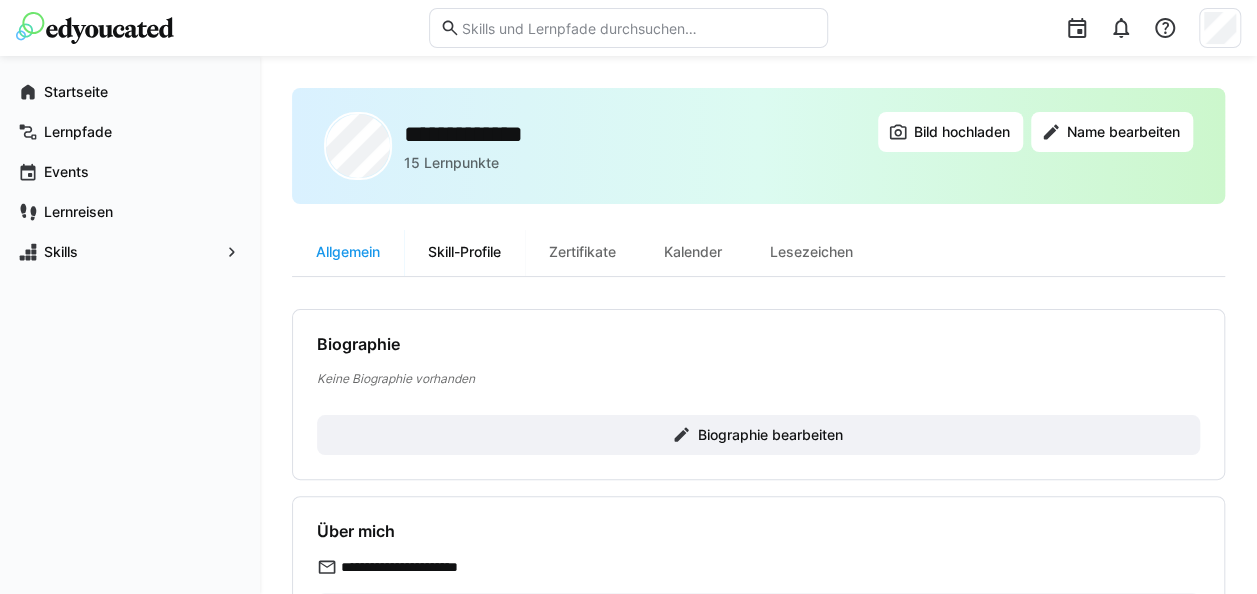 click on "Skill-Profile" 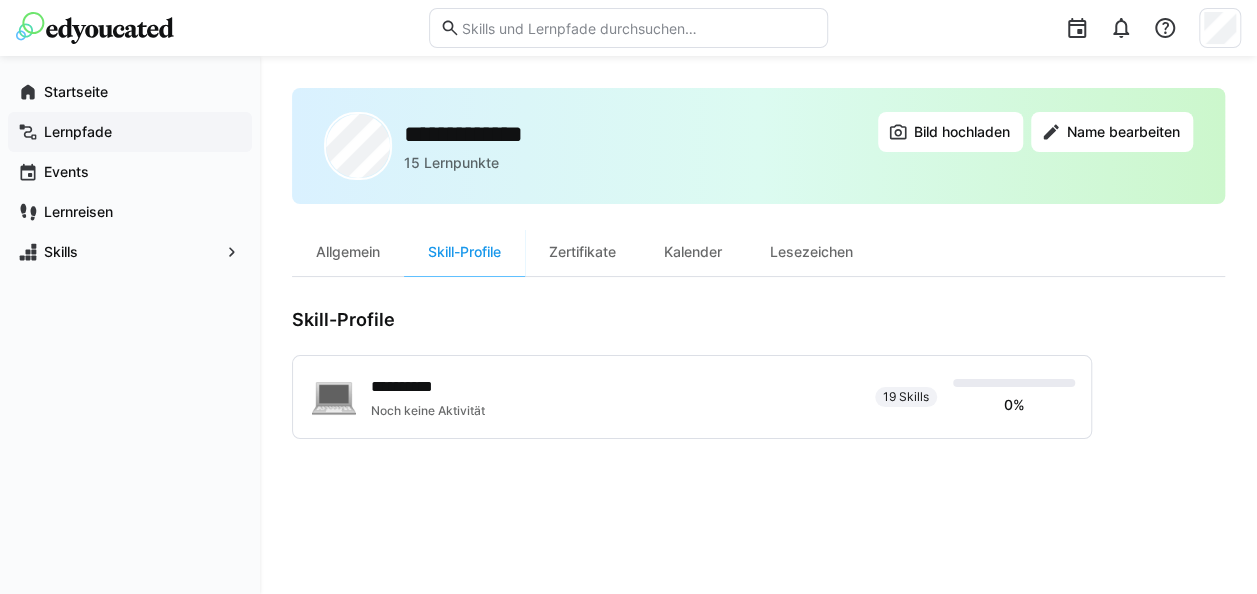 click on "Lernpfade" 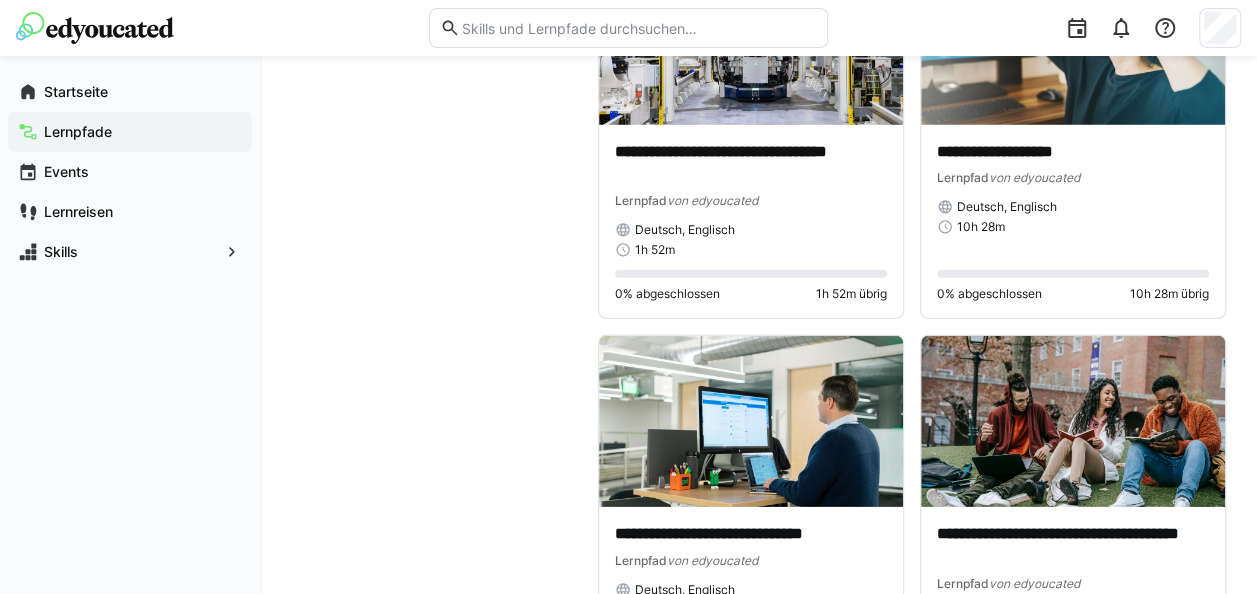 scroll, scrollTop: 2818, scrollLeft: 0, axis: vertical 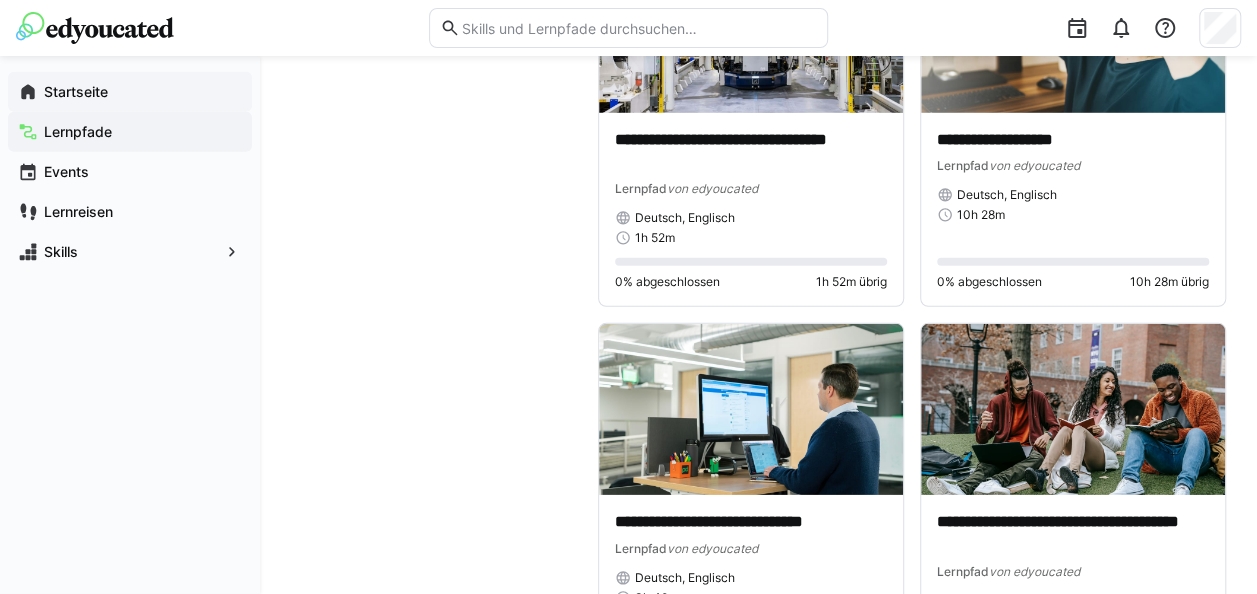 click on "Startseite" 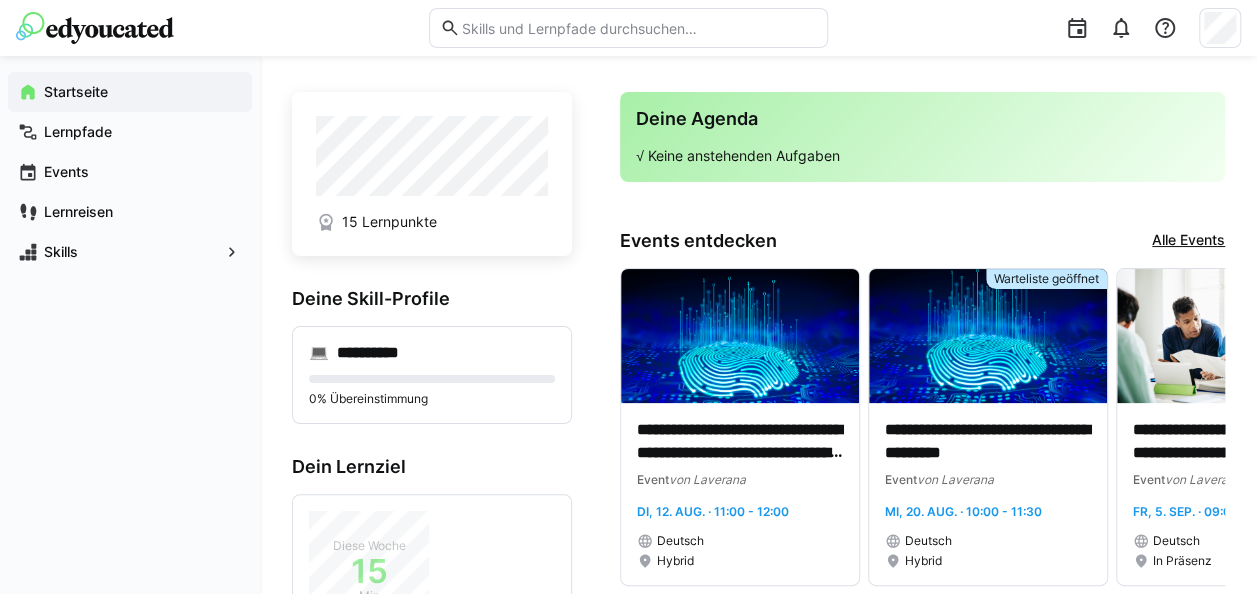 scroll, scrollTop: 0, scrollLeft: 0, axis: both 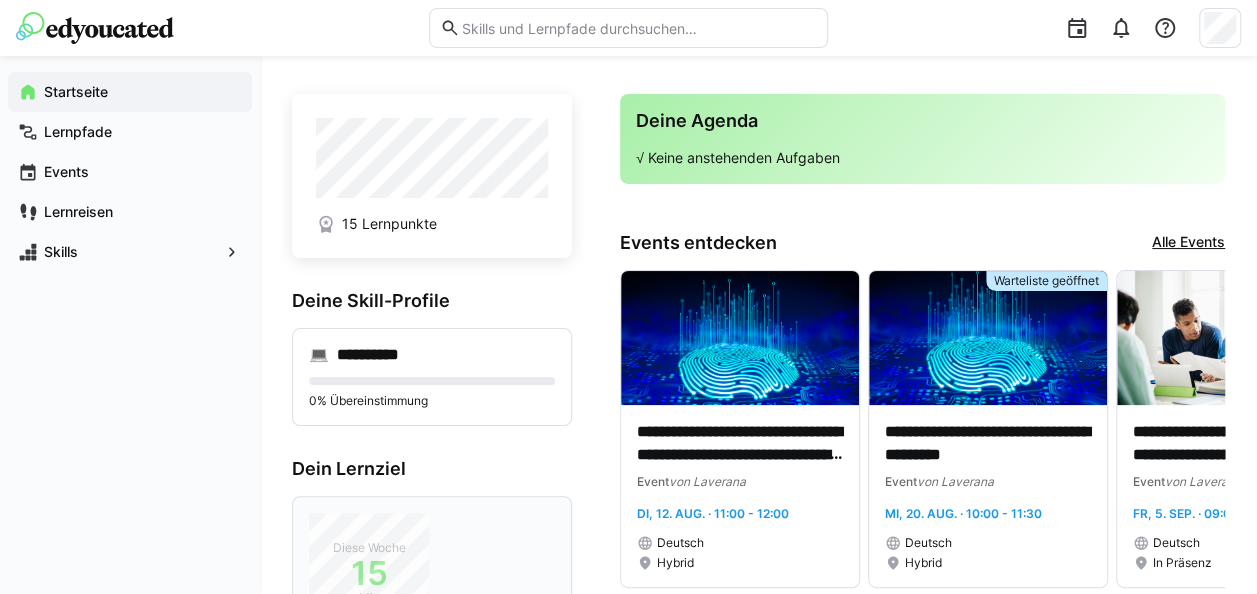 click on "Diese Woche" 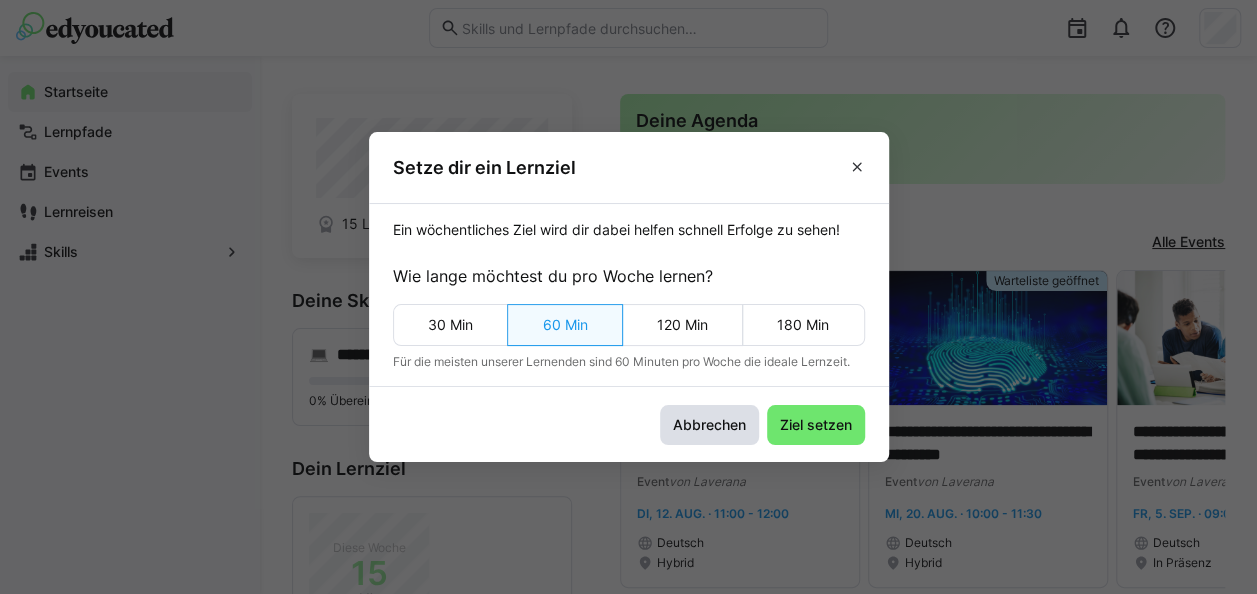 click on "Abbrechen" 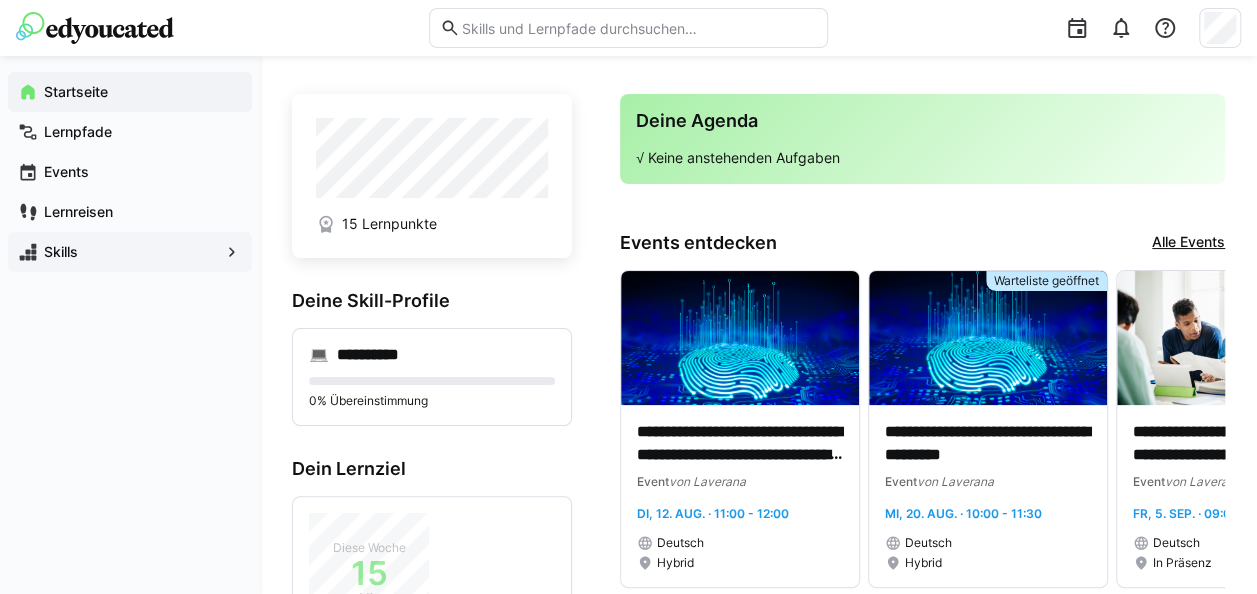 click on "Skills" 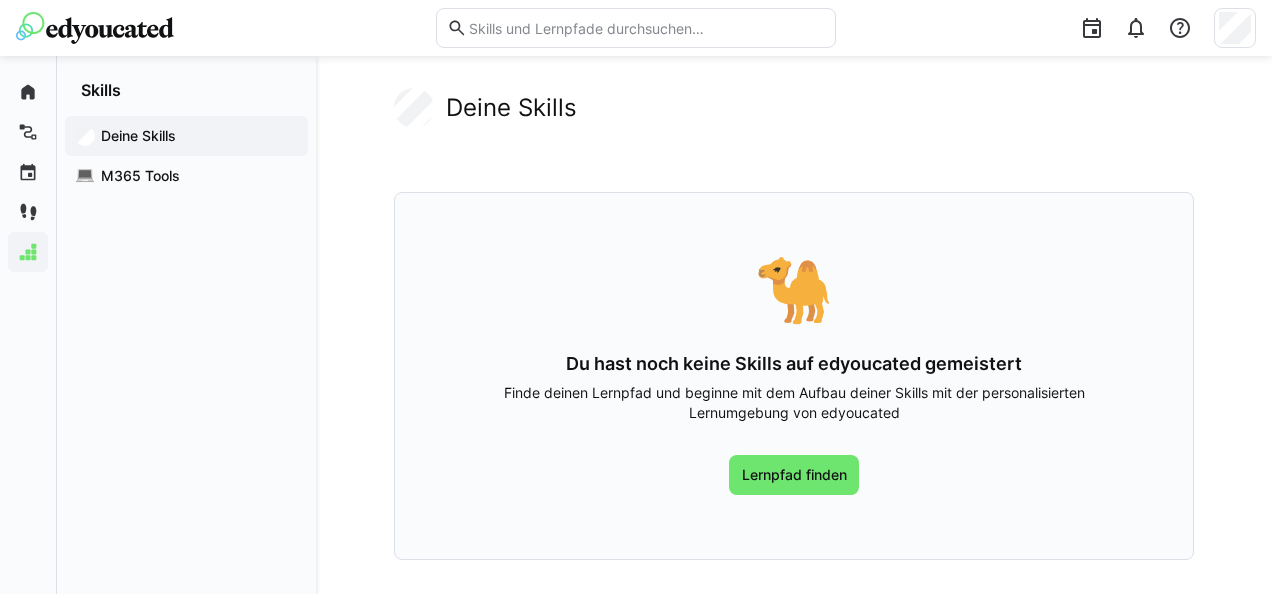 click on "Deine Skills 🐪 Du hast noch keine Skills auf edyoucated gemeistert Finde deinen Lernpfad und beginne mit dem Aufbau deiner Skills mit der personalisierten Lernumgebung von edyoucated Lernpfad finden" 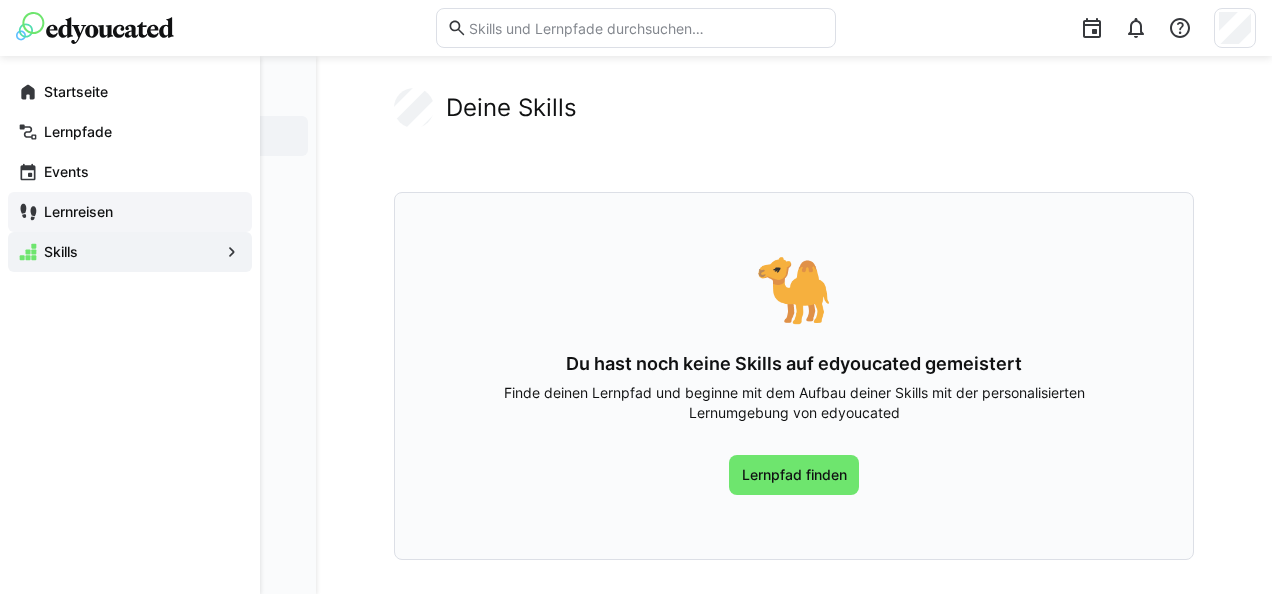 click on "Lernreisen" 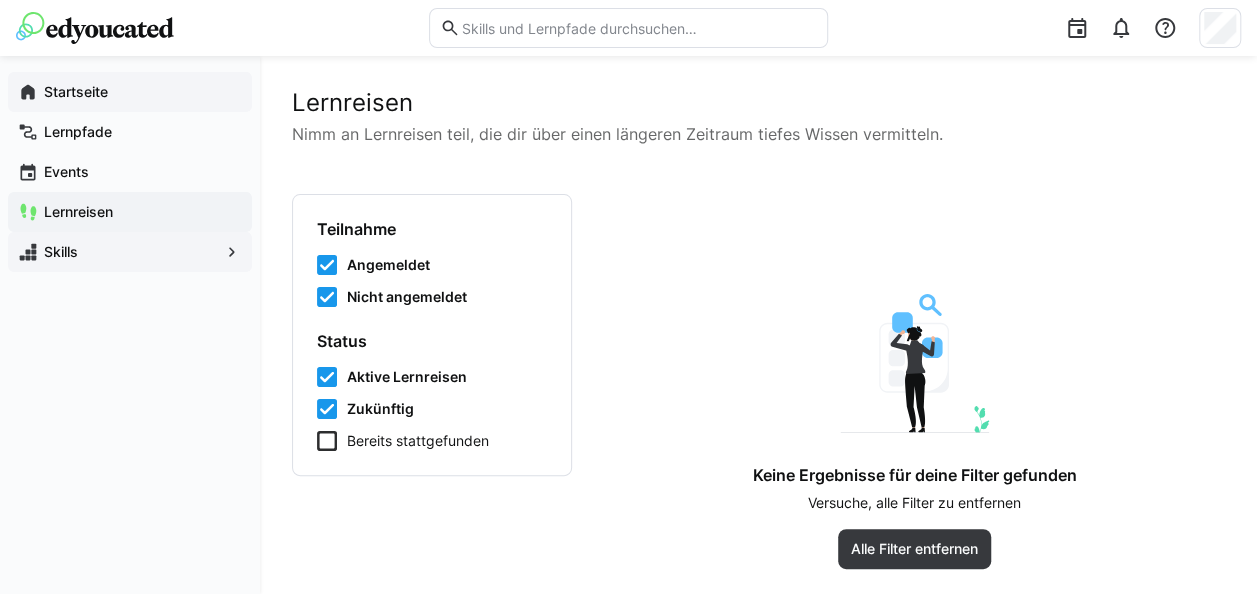 click on "Startseite" 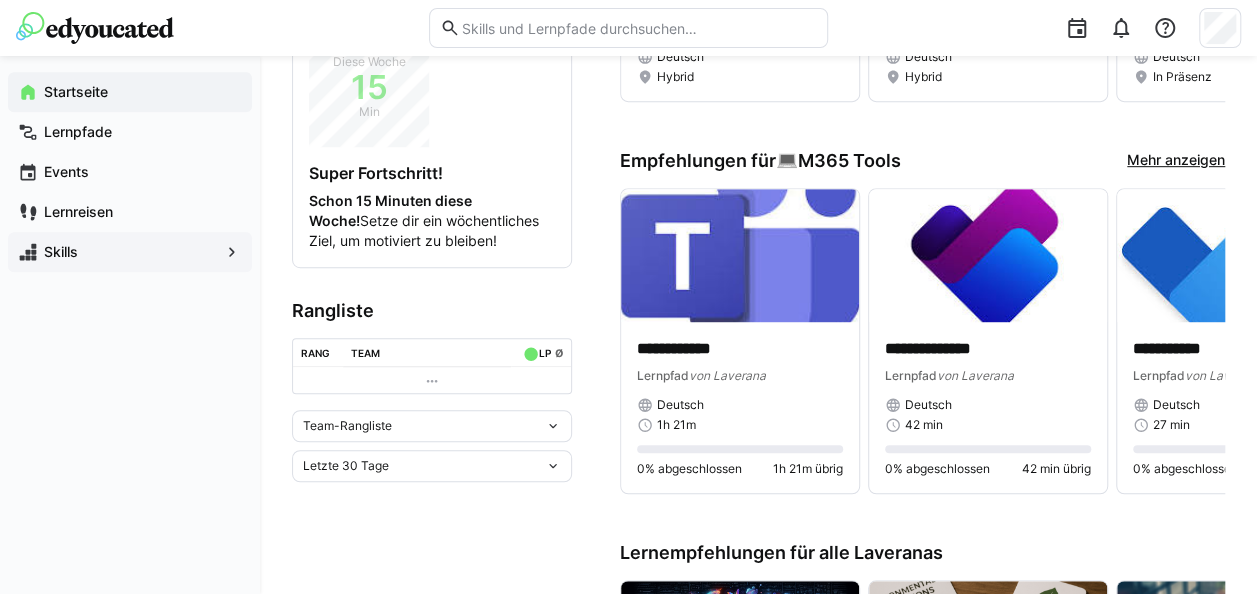 scroll, scrollTop: 493, scrollLeft: 0, axis: vertical 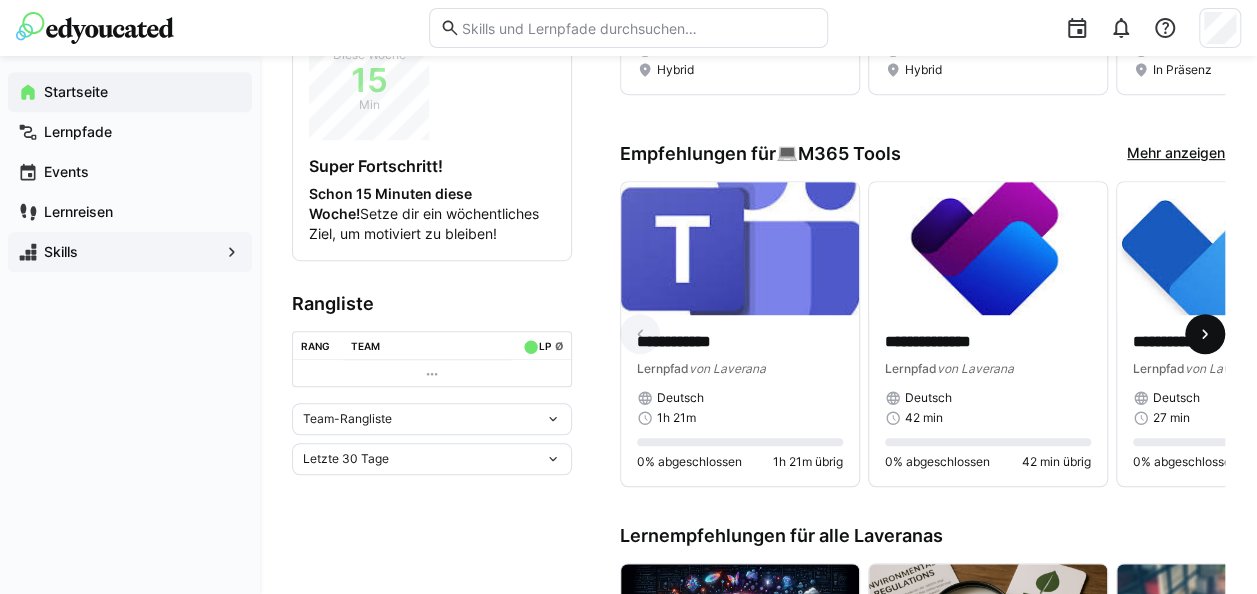 click 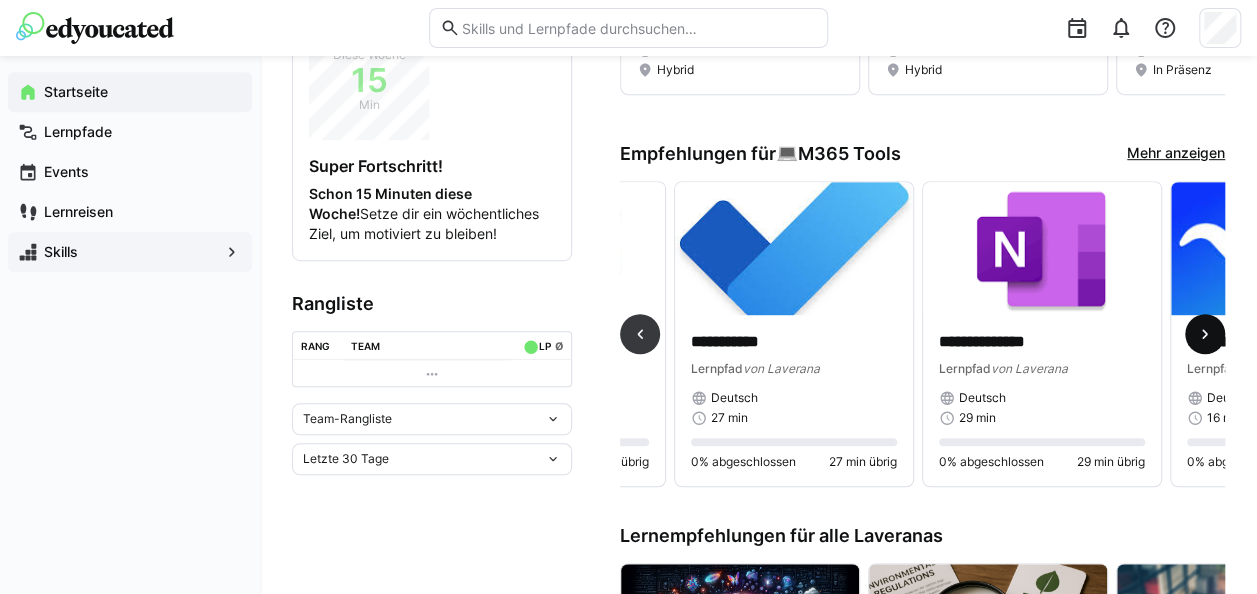 scroll, scrollTop: 0, scrollLeft: 496, axis: horizontal 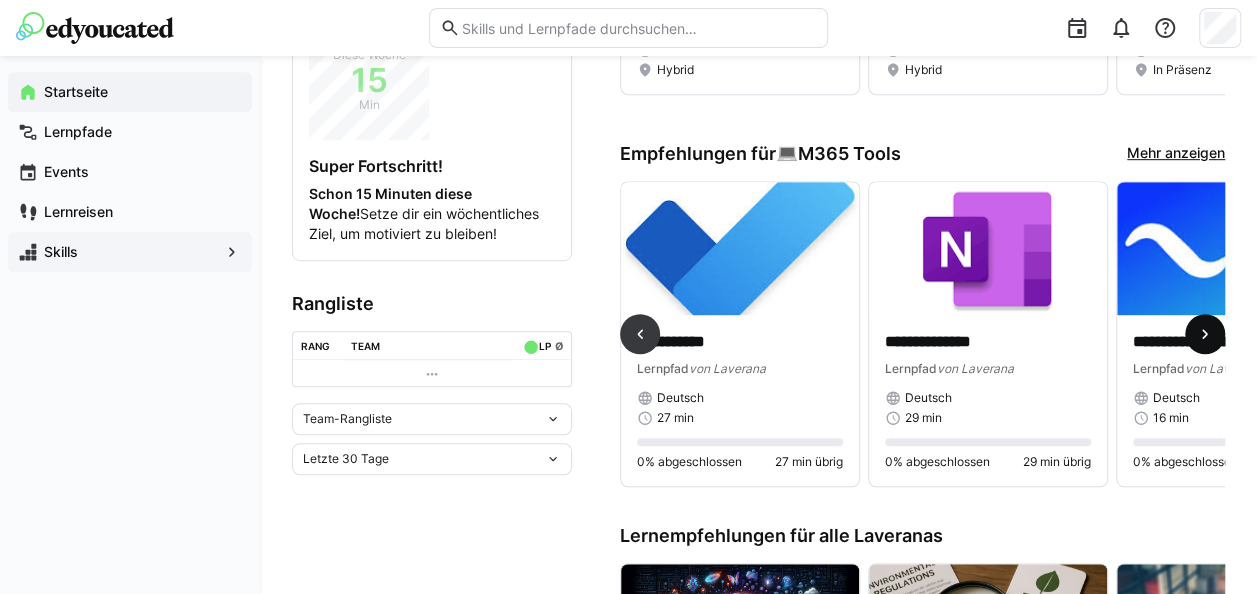 click 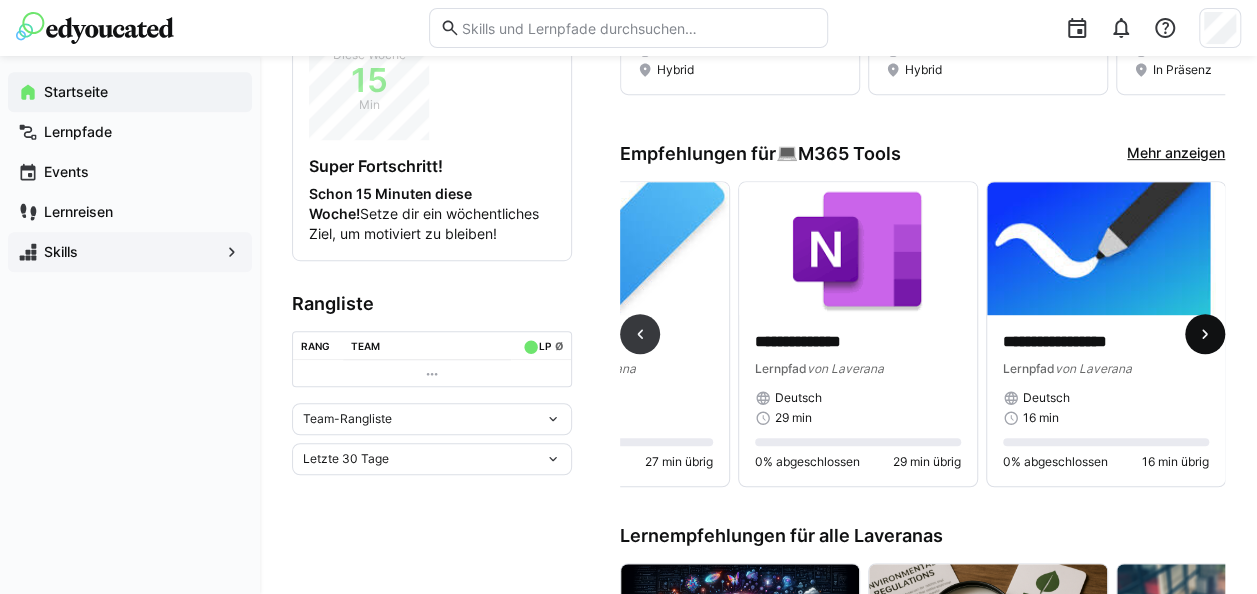 scroll, scrollTop: 0, scrollLeft: 627, axis: horizontal 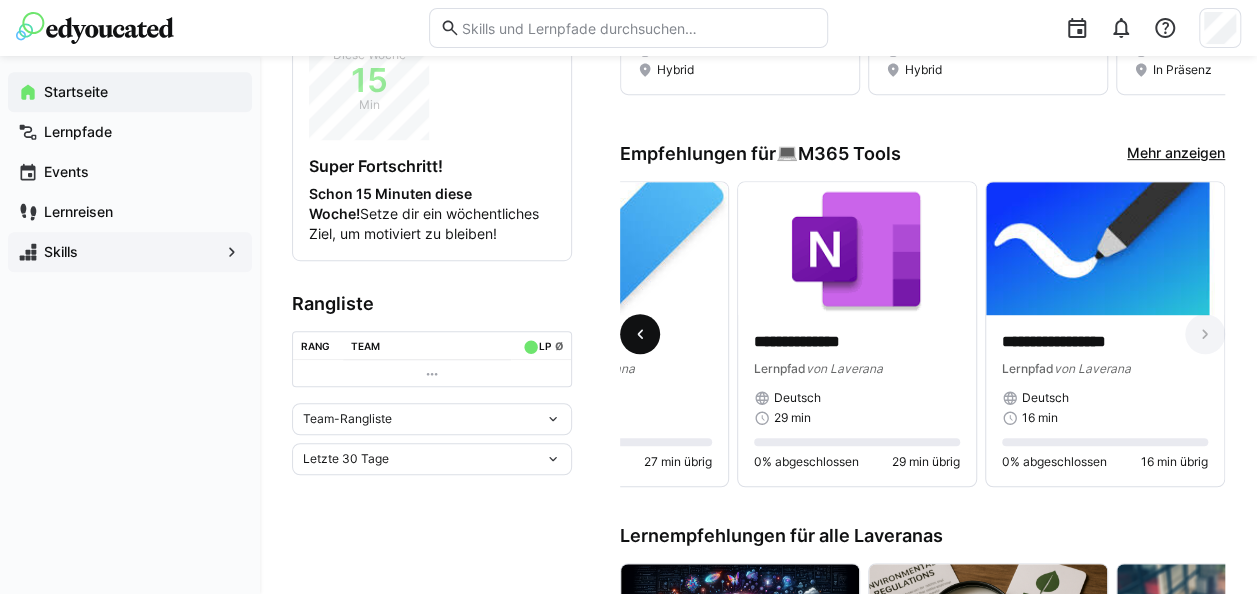 click 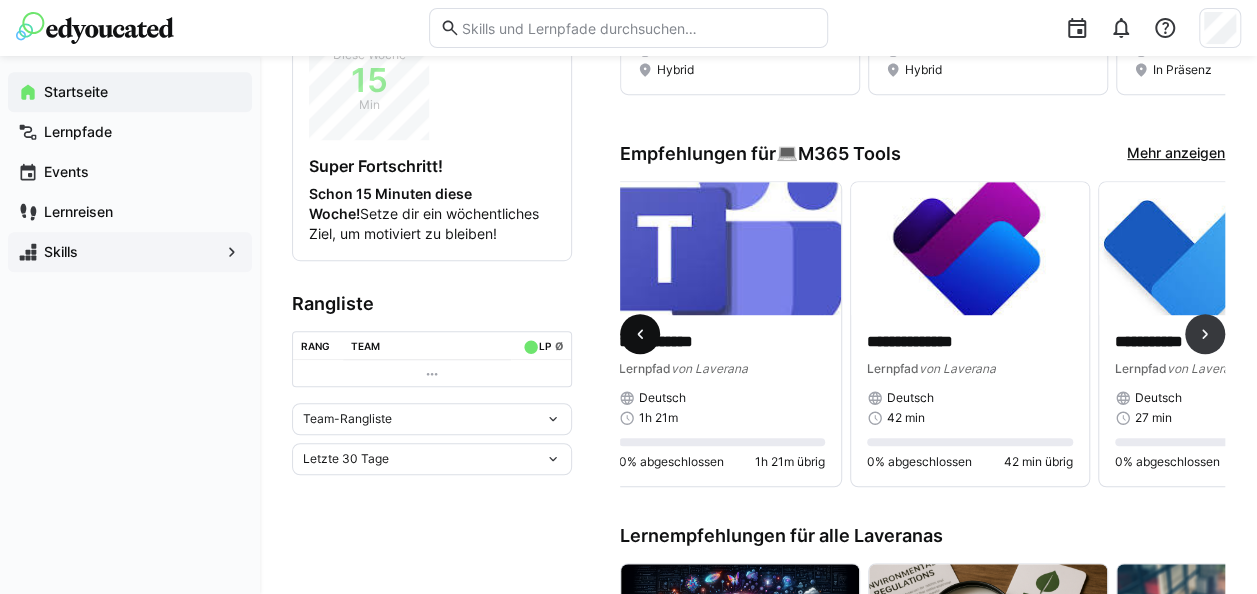 scroll, scrollTop: 0, scrollLeft: 0, axis: both 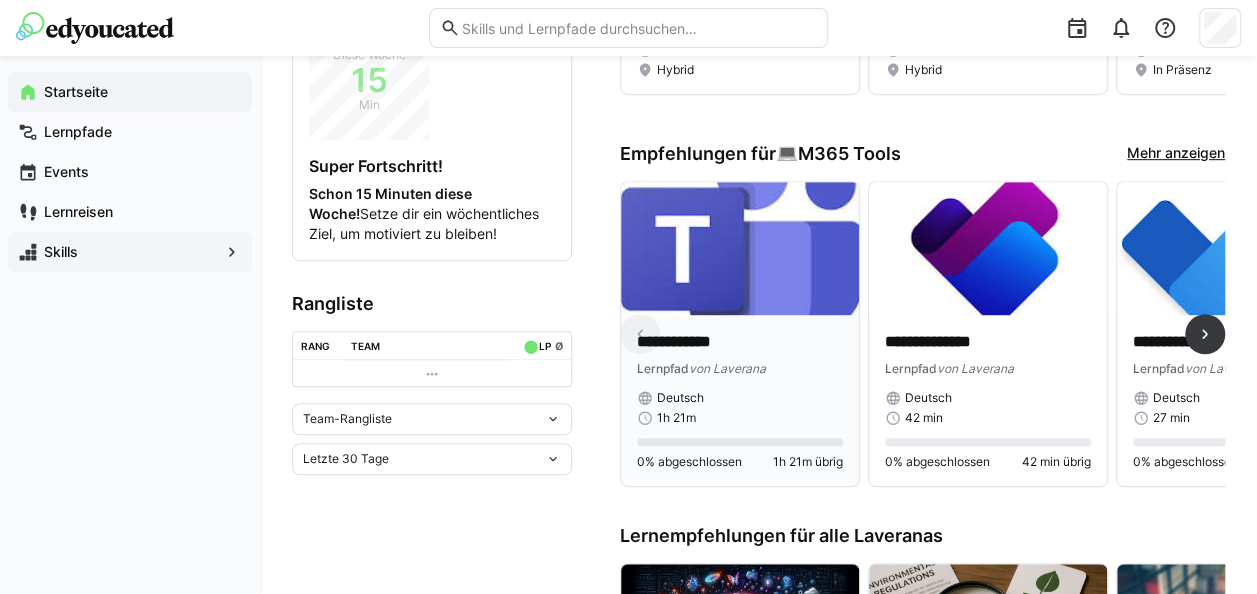 click 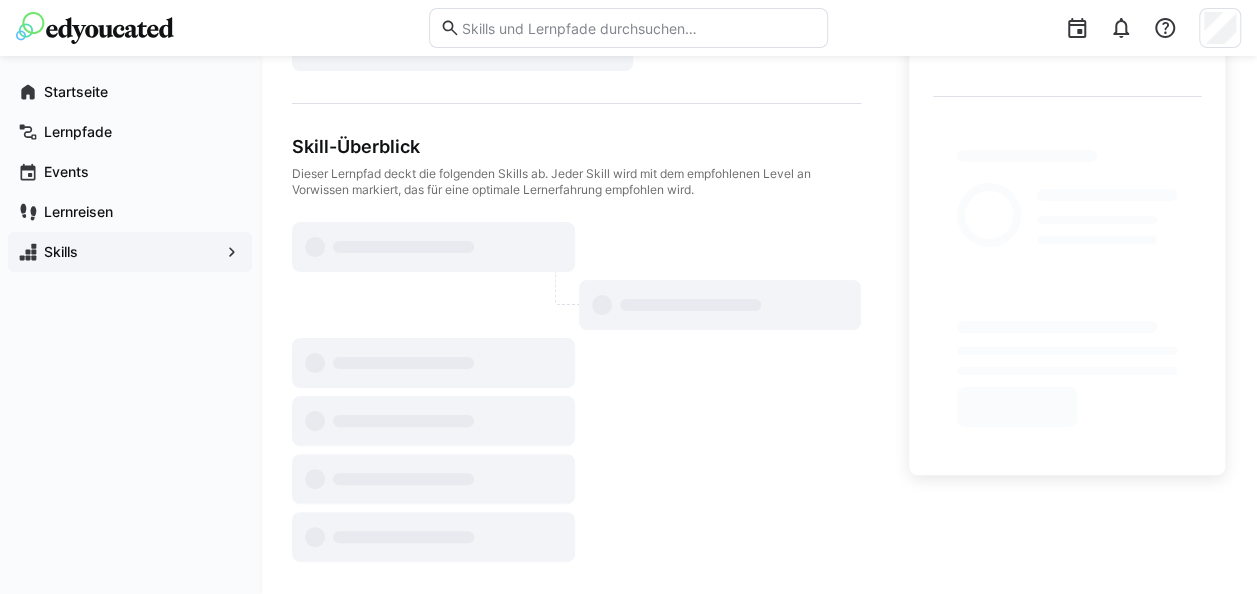 scroll, scrollTop: 0, scrollLeft: 0, axis: both 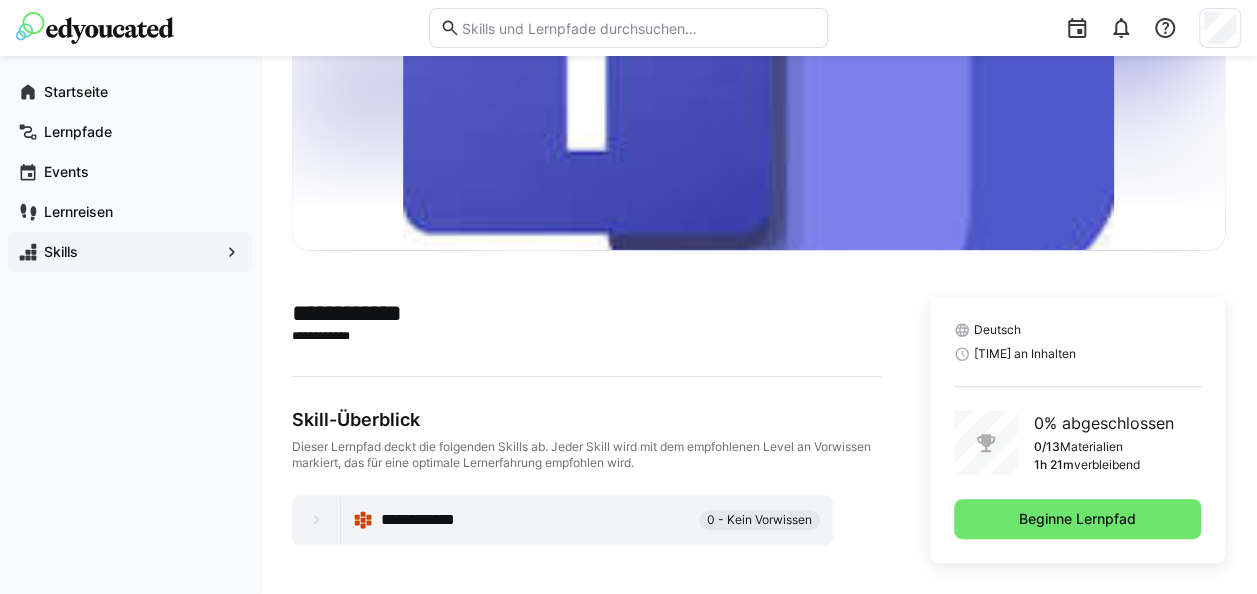 click on "**********" 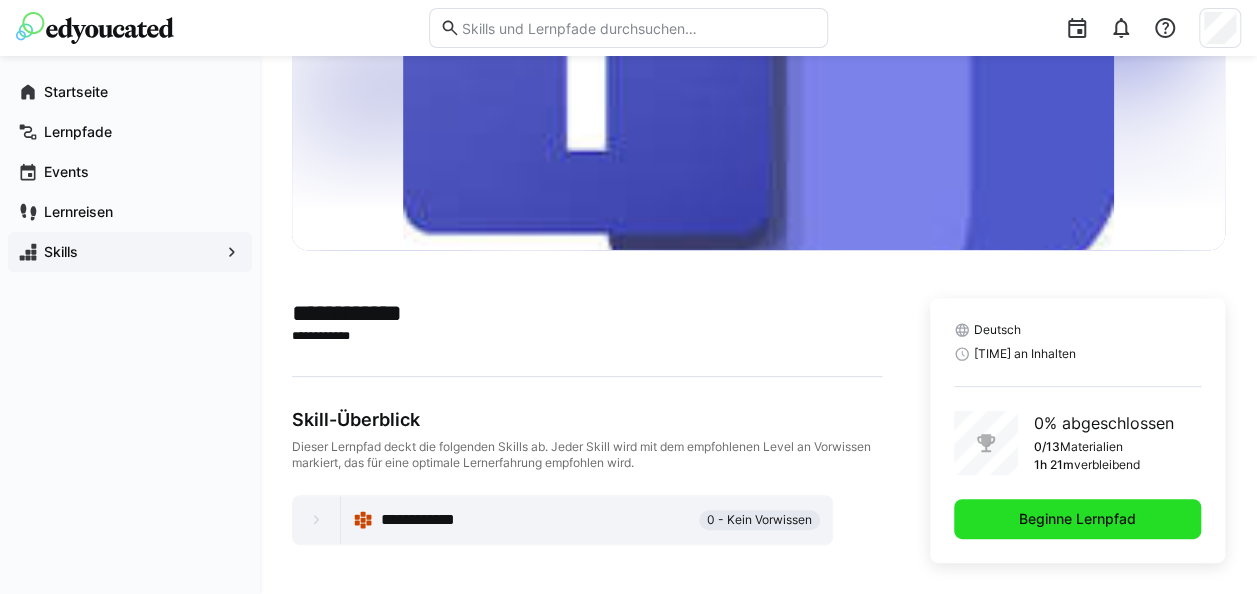 click on "Beginne Lernpfad" 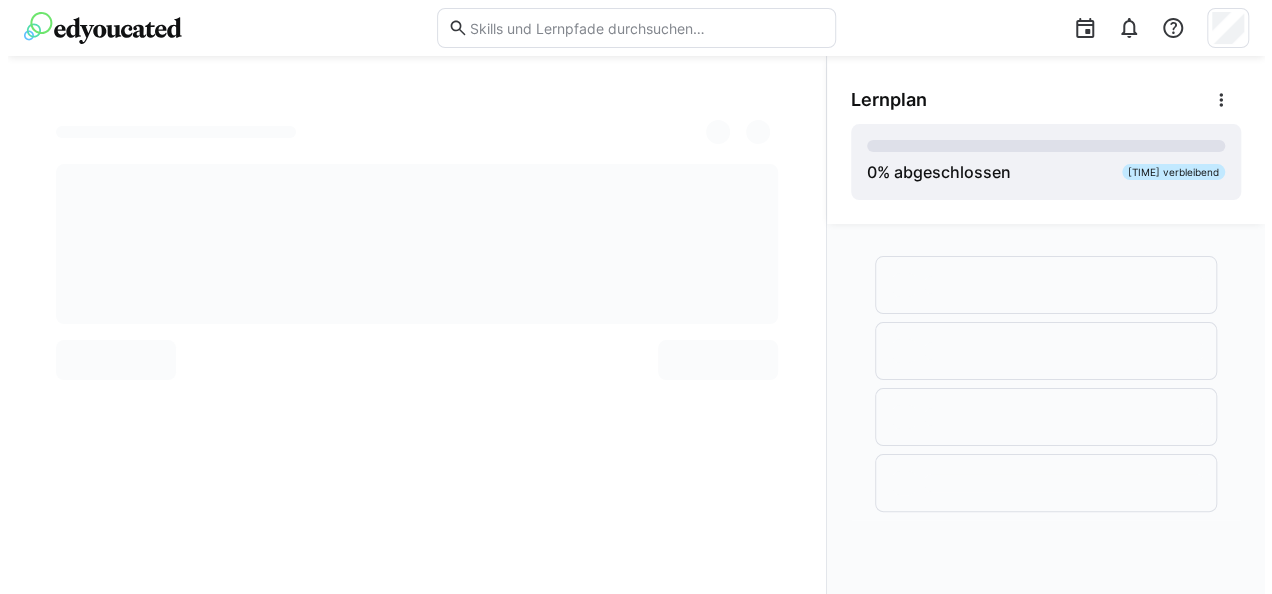 scroll, scrollTop: 0, scrollLeft: 0, axis: both 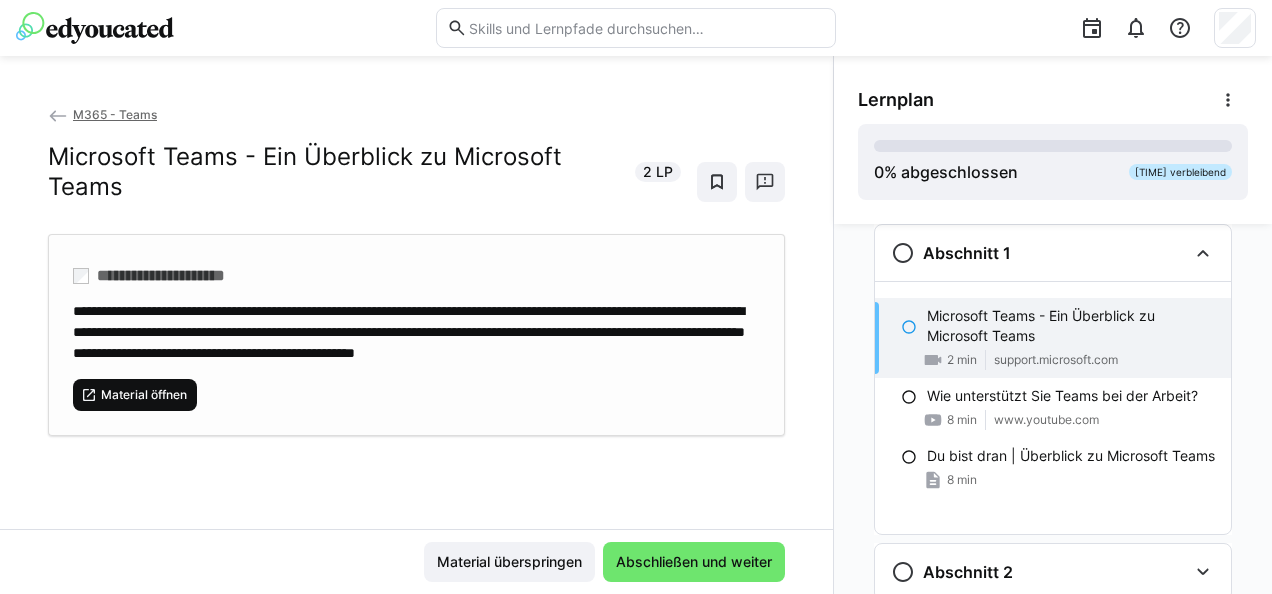 click on "Material öffnen" 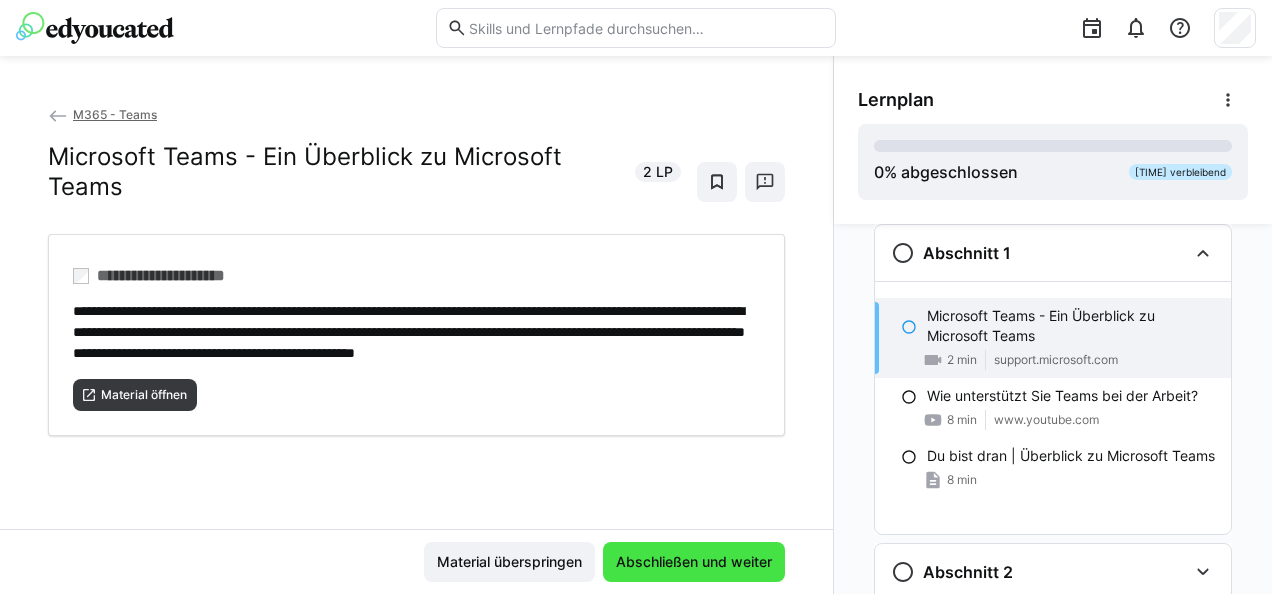 click on "Abschließen und weiter" 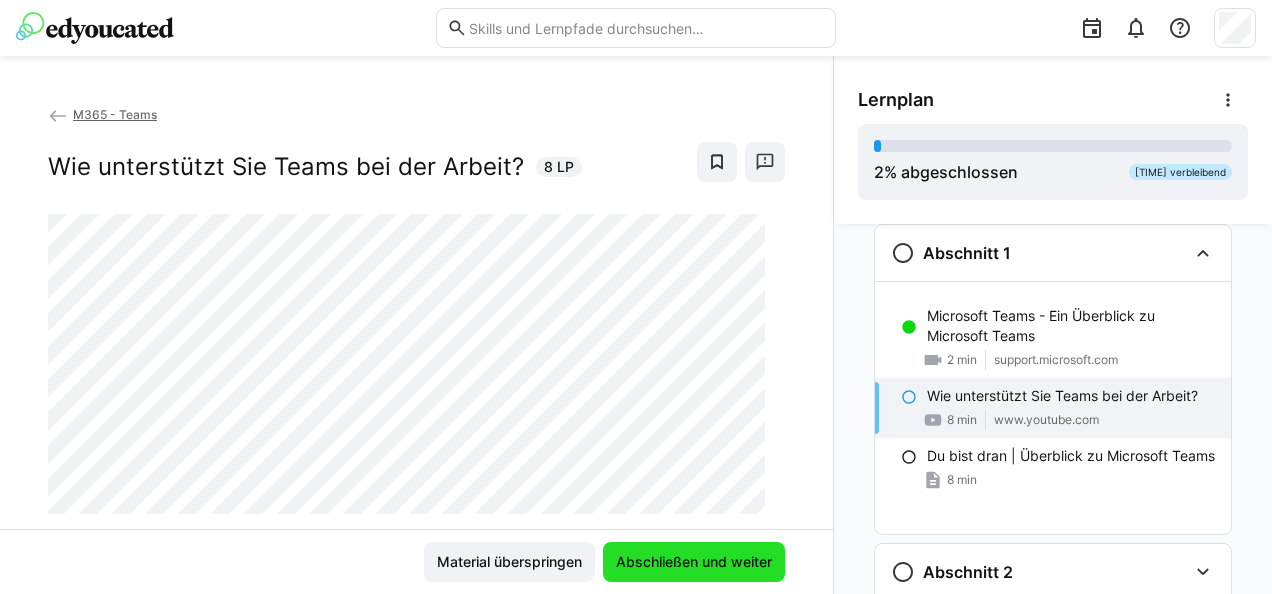 click on "Abschließen und weiter" 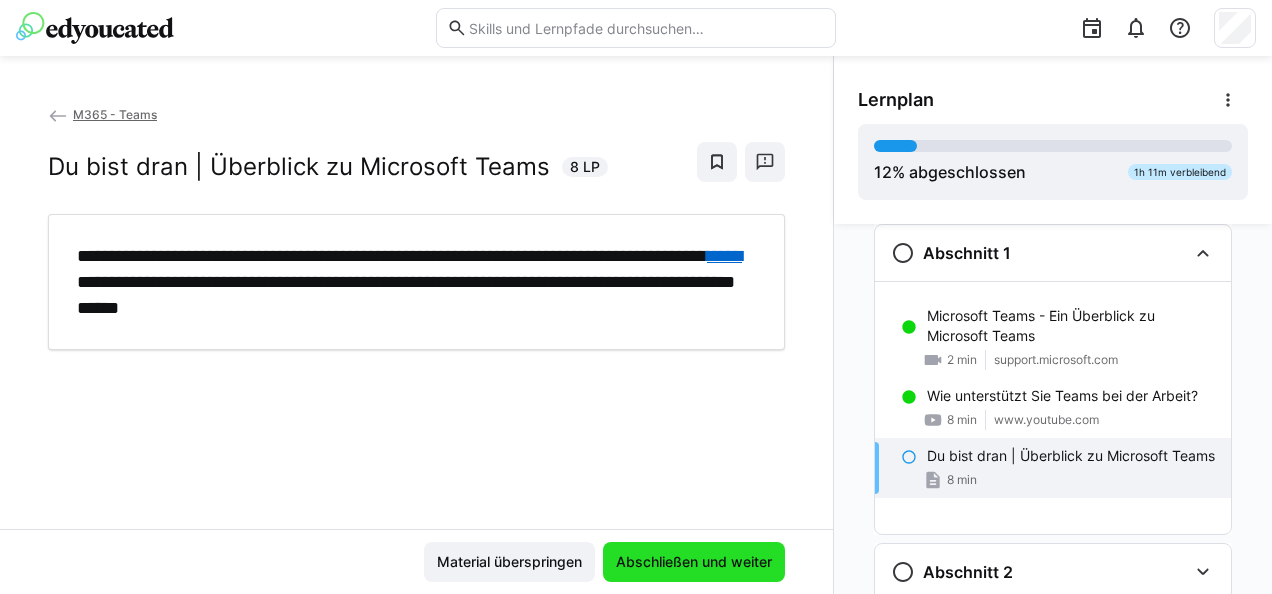 click on "Abschließen und weiter" 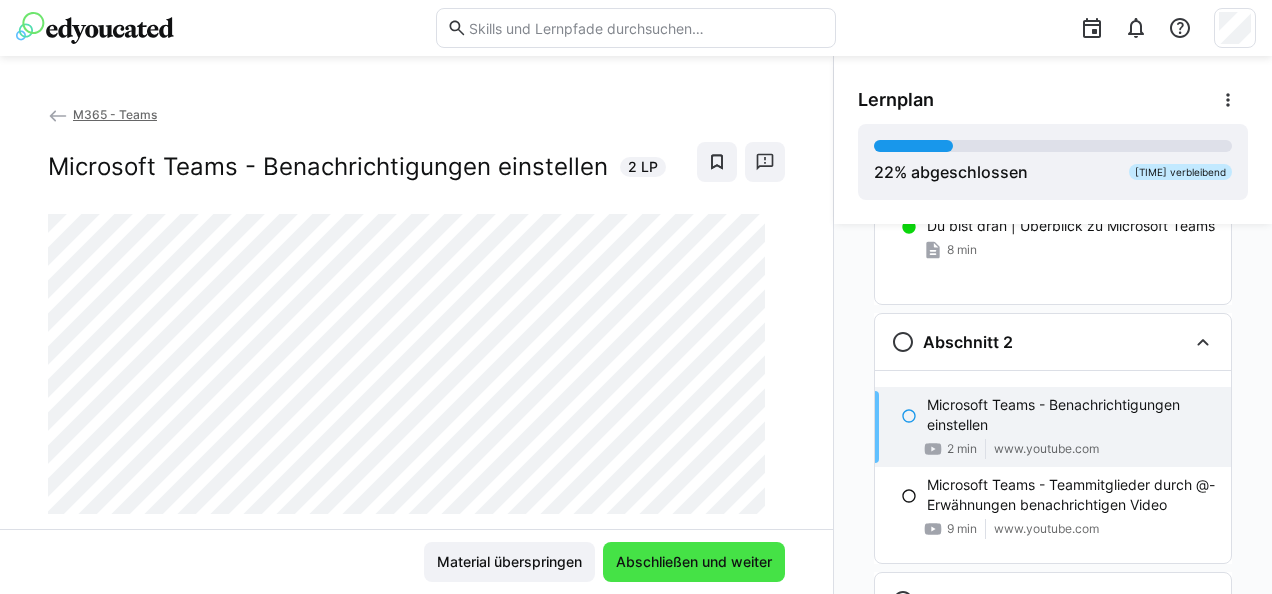 scroll, scrollTop: 296, scrollLeft: 0, axis: vertical 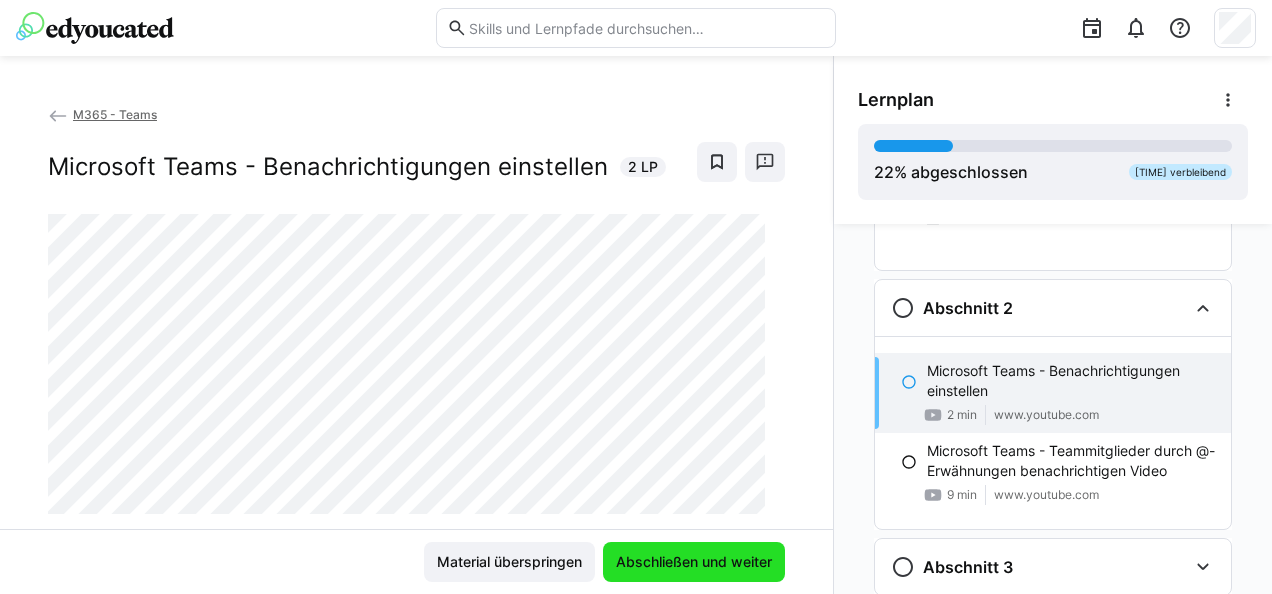 click on "Abschließen und weiter" 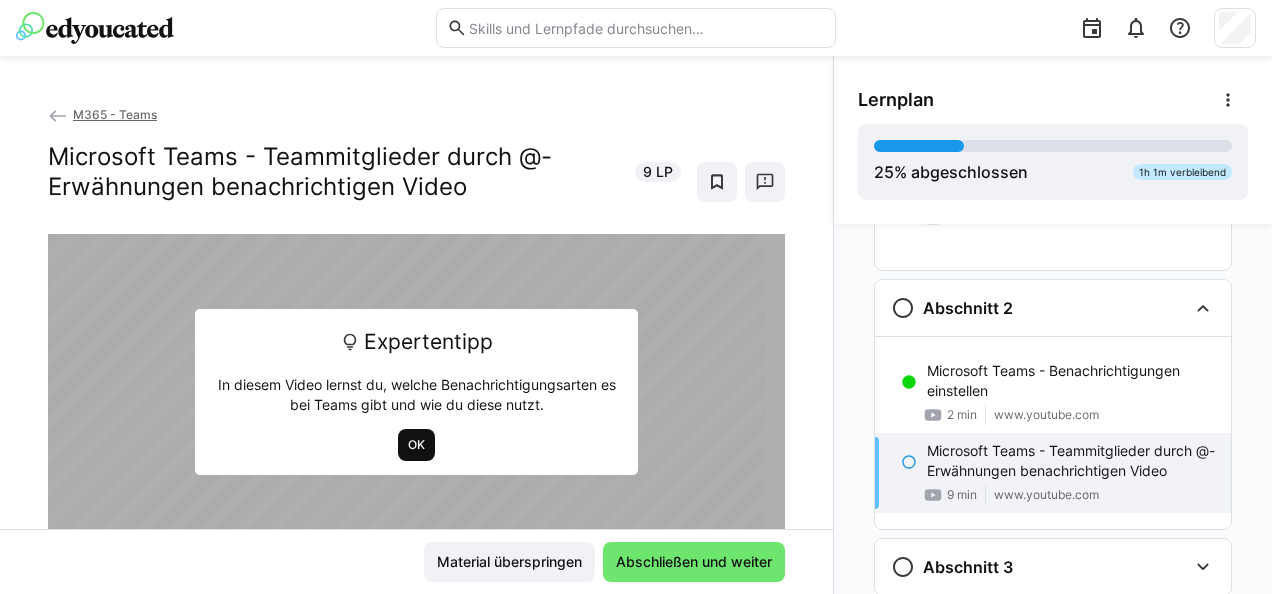 click on "OK" 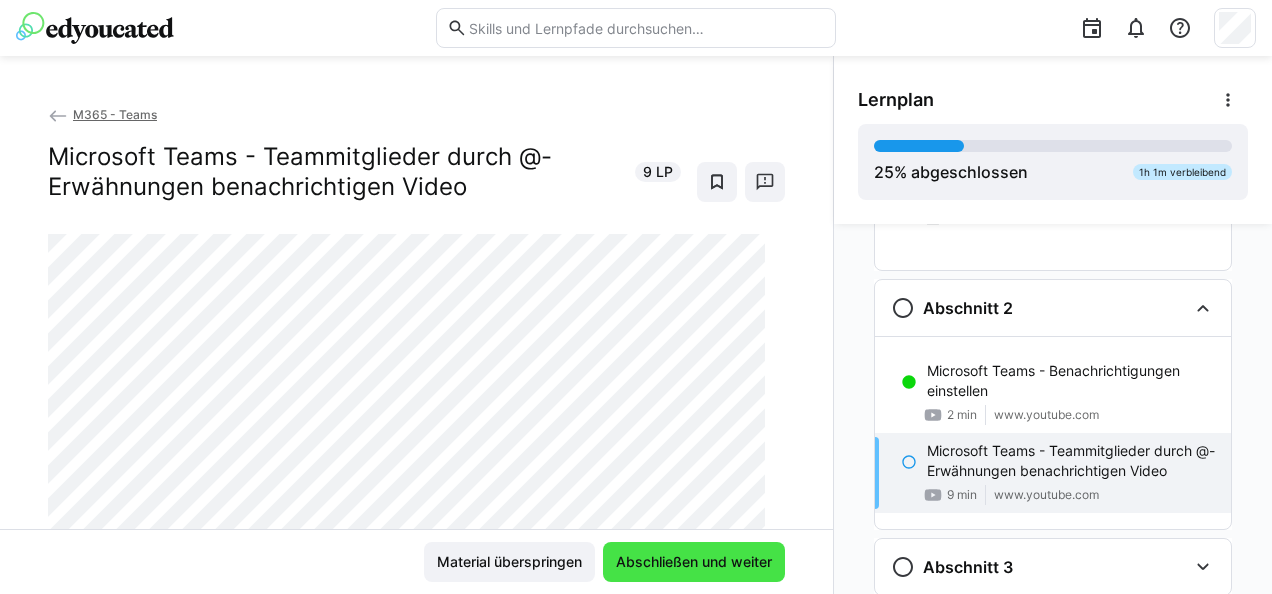 click on "Abschließen und weiter" 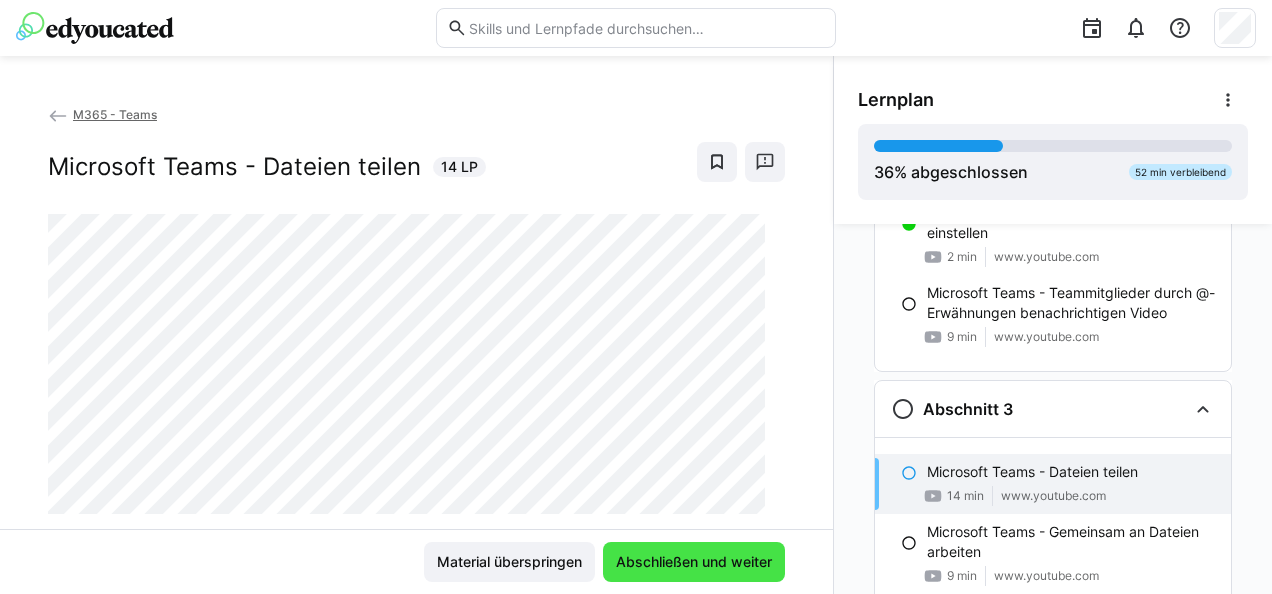 scroll, scrollTop: 488, scrollLeft: 0, axis: vertical 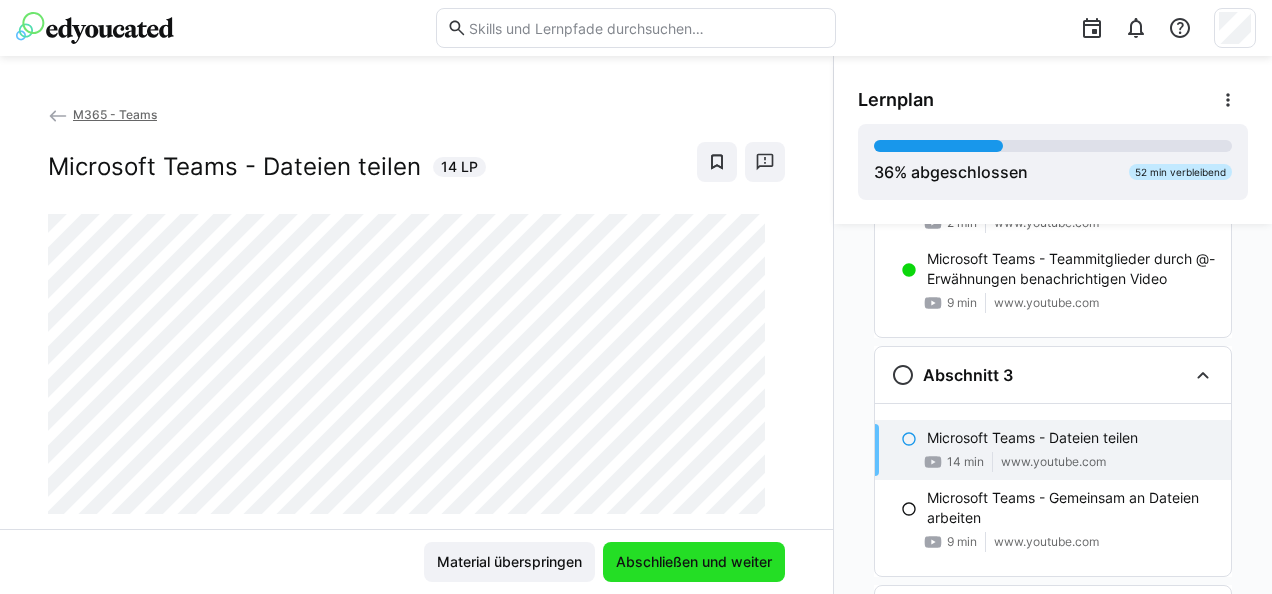 click on "Abschließen und weiter" 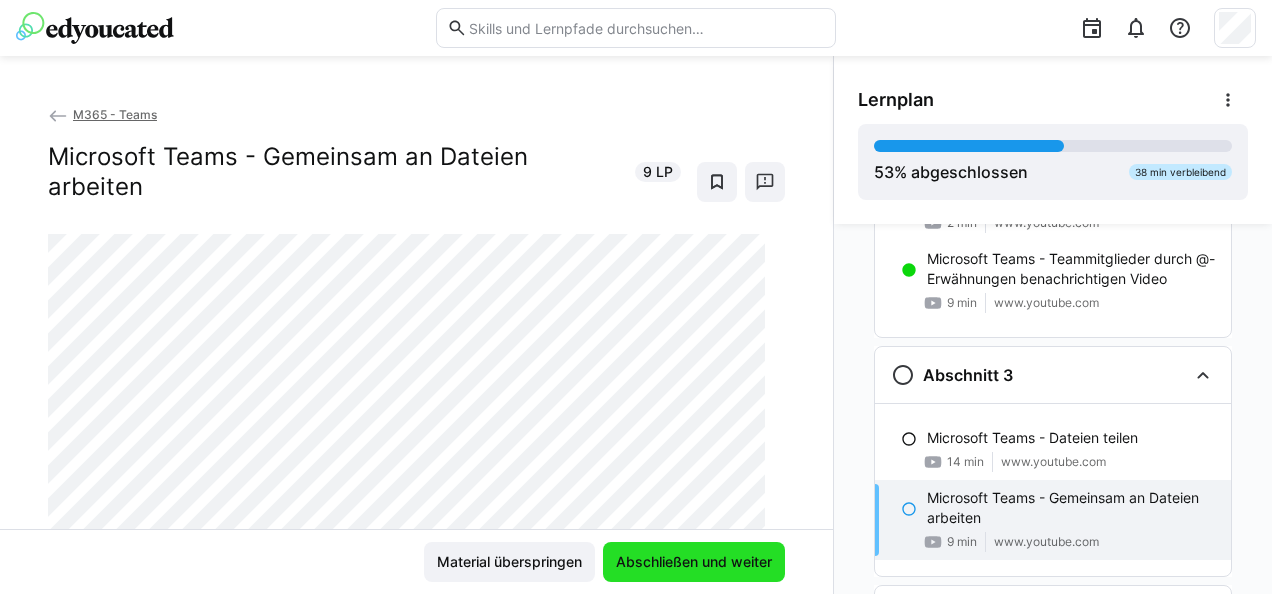 click on "Abschließen und weiter" 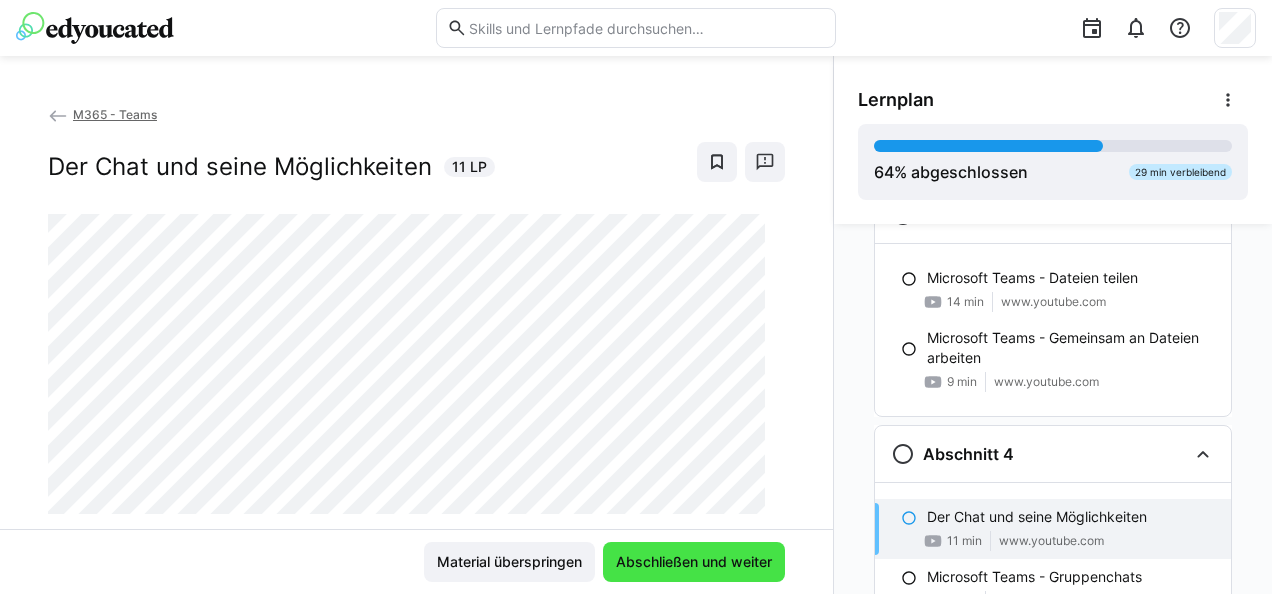 scroll, scrollTop: 662, scrollLeft: 0, axis: vertical 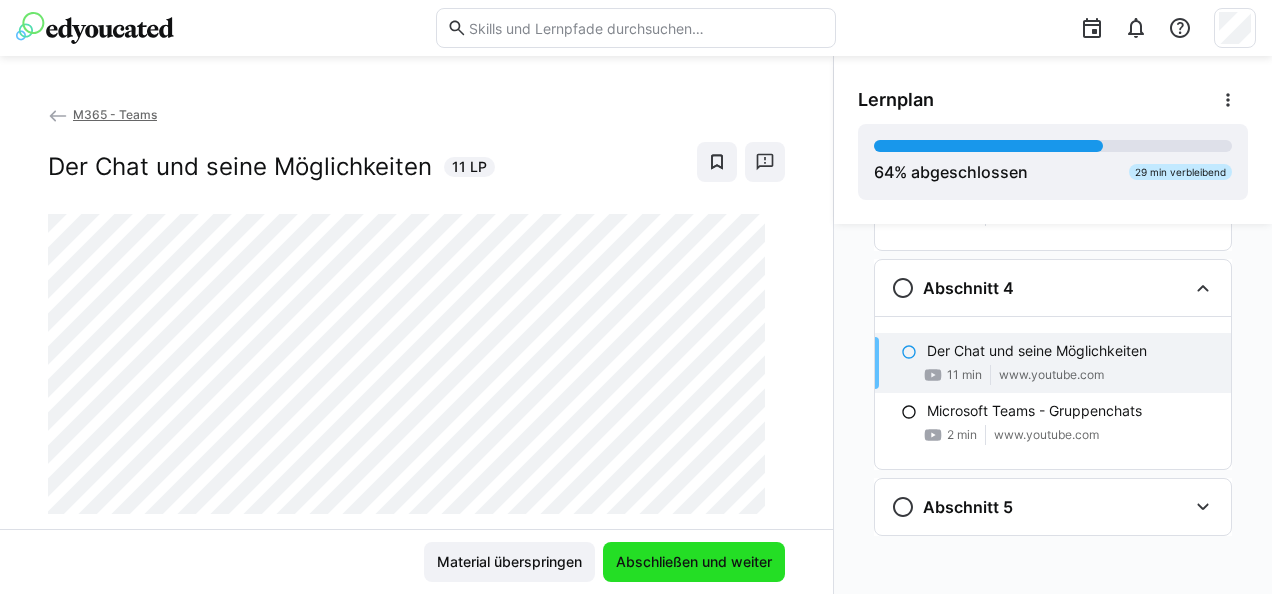 click on "Abschließen und weiter" 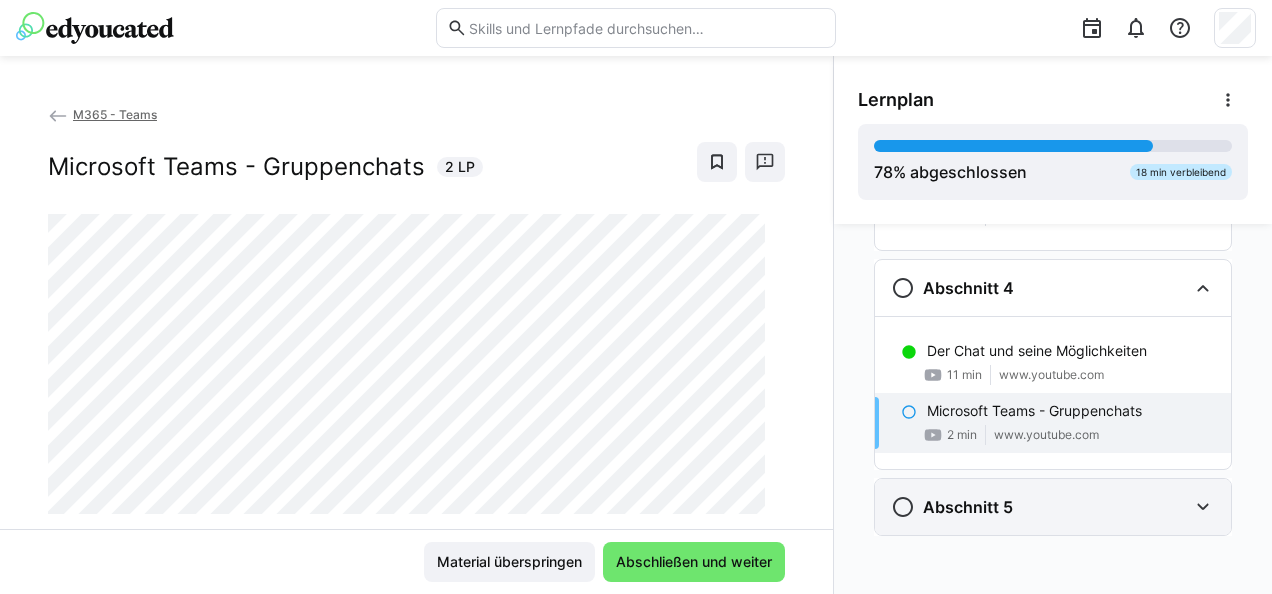 click on "Abschnitt 5" 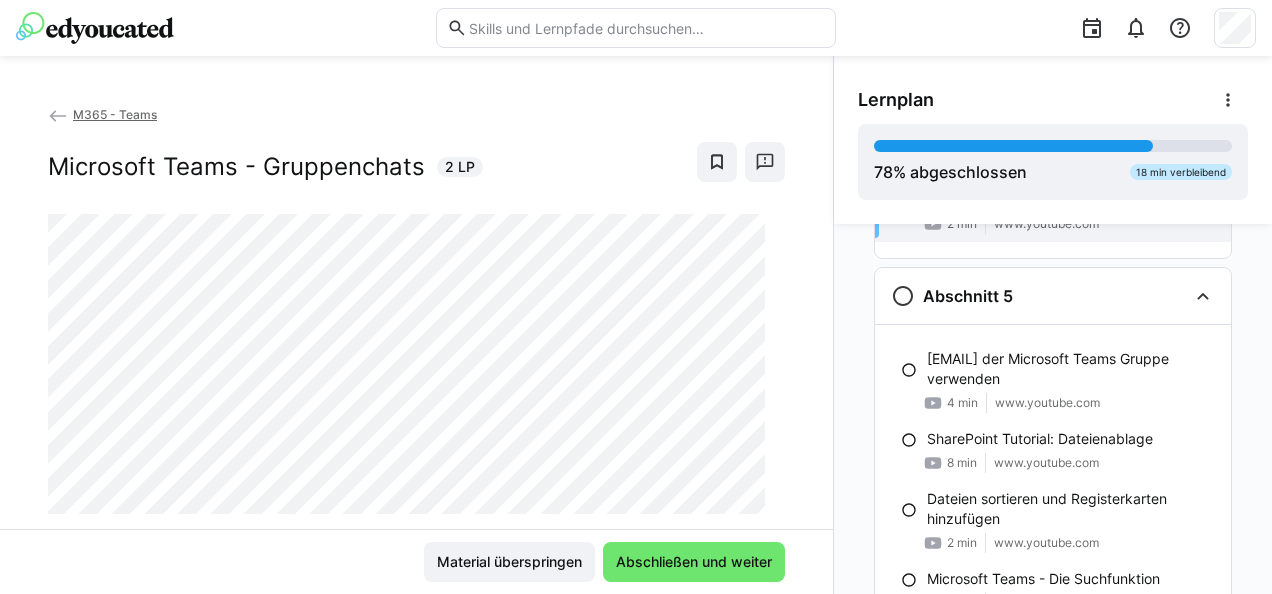 scroll, scrollTop: 898, scrollLeft: 0, axis: vertical 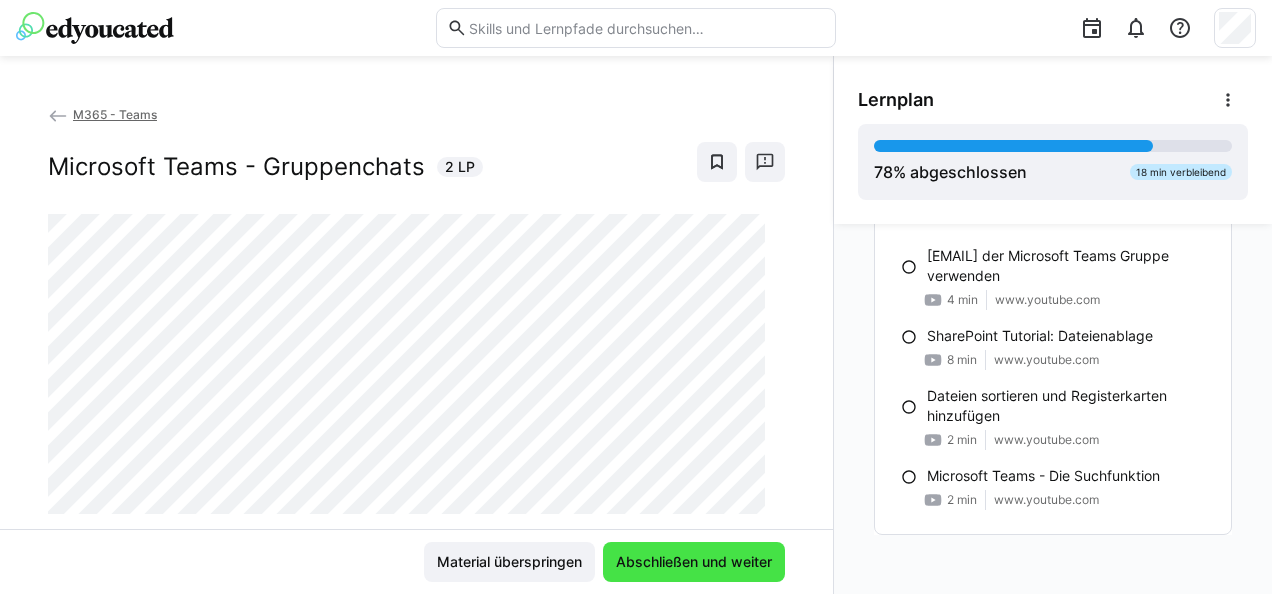 click on "Abschließen und weiter" 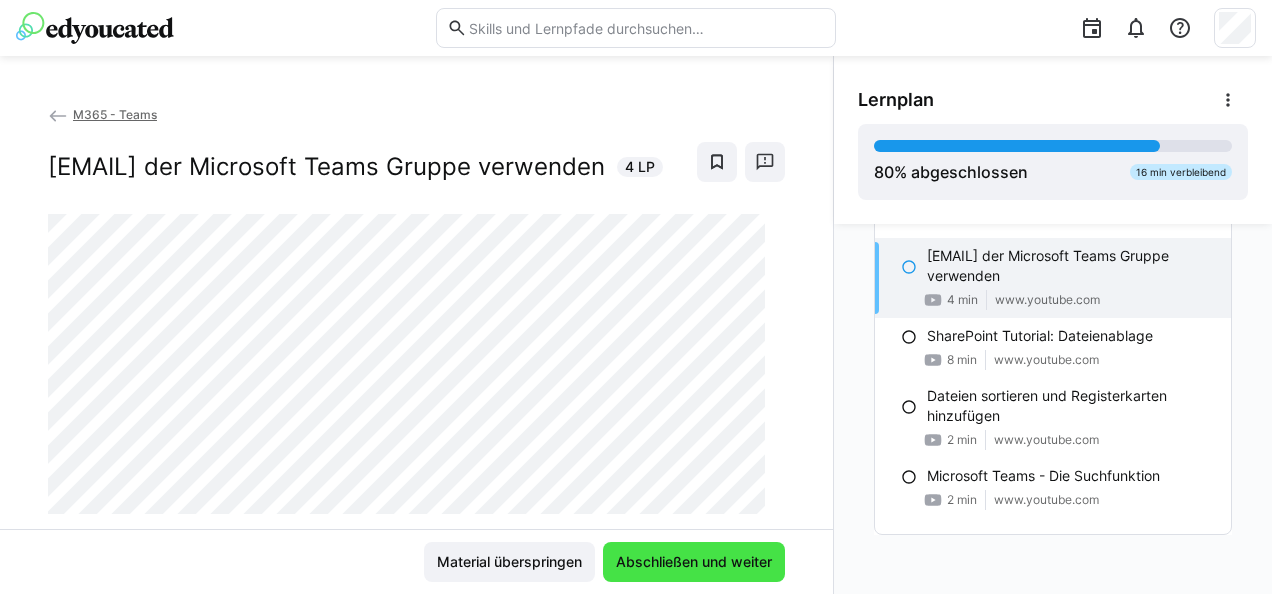 scroll, scrollTop: 1065, scrollLeft: 0, axis: vertical 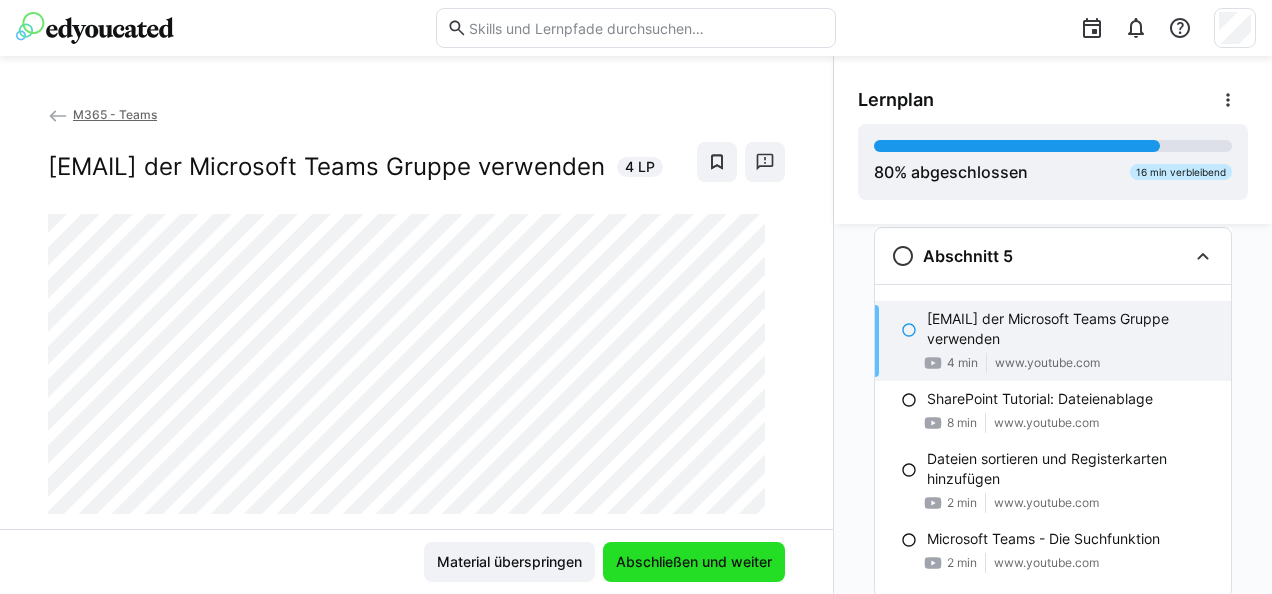 click on "Abschließen und weiter" 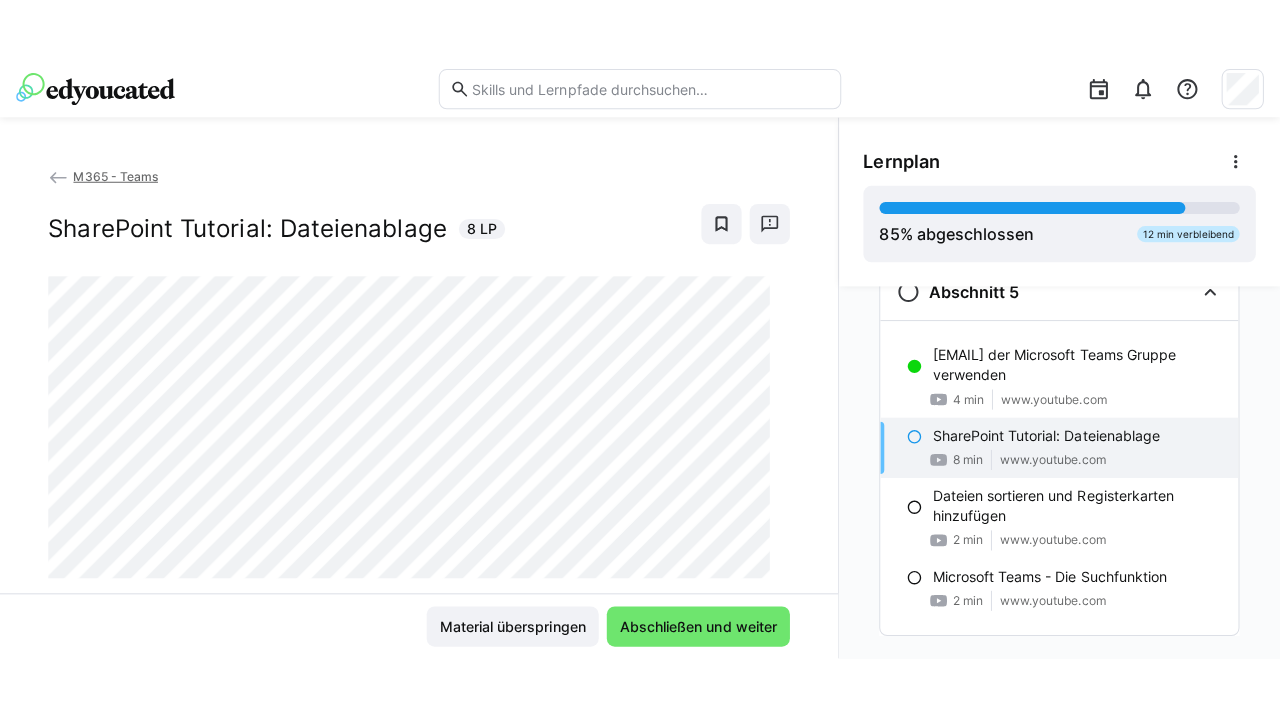 scroll, scrollTop: 1101, scrollLeft: 0, axis: vertical 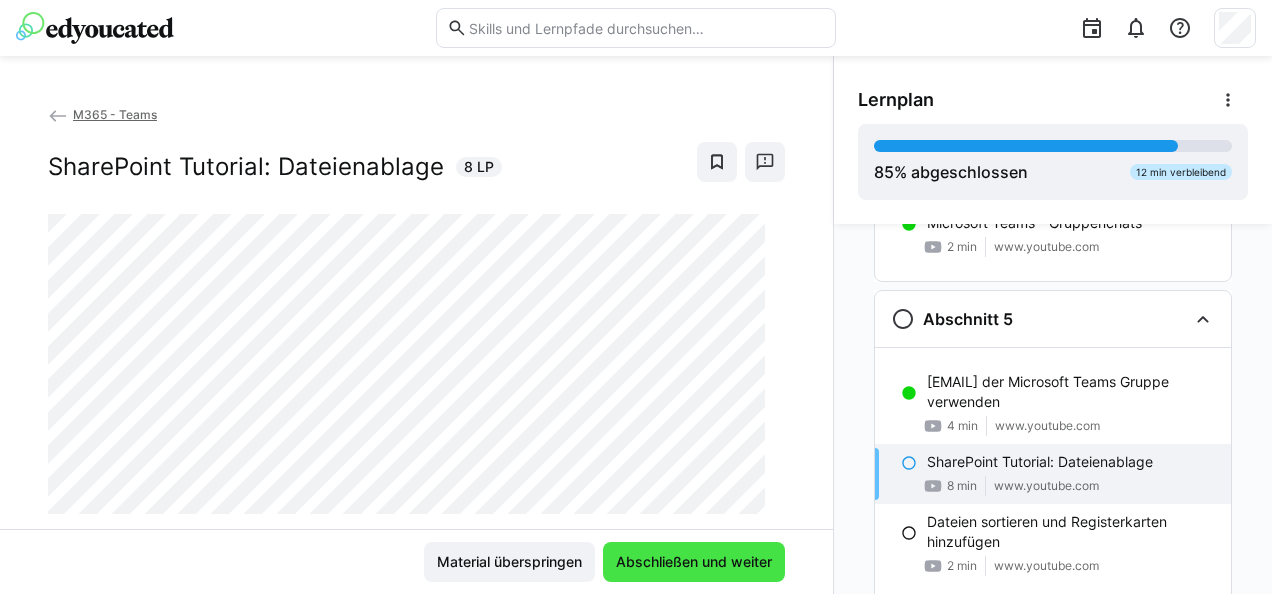 click on "Abschließen und weiter" 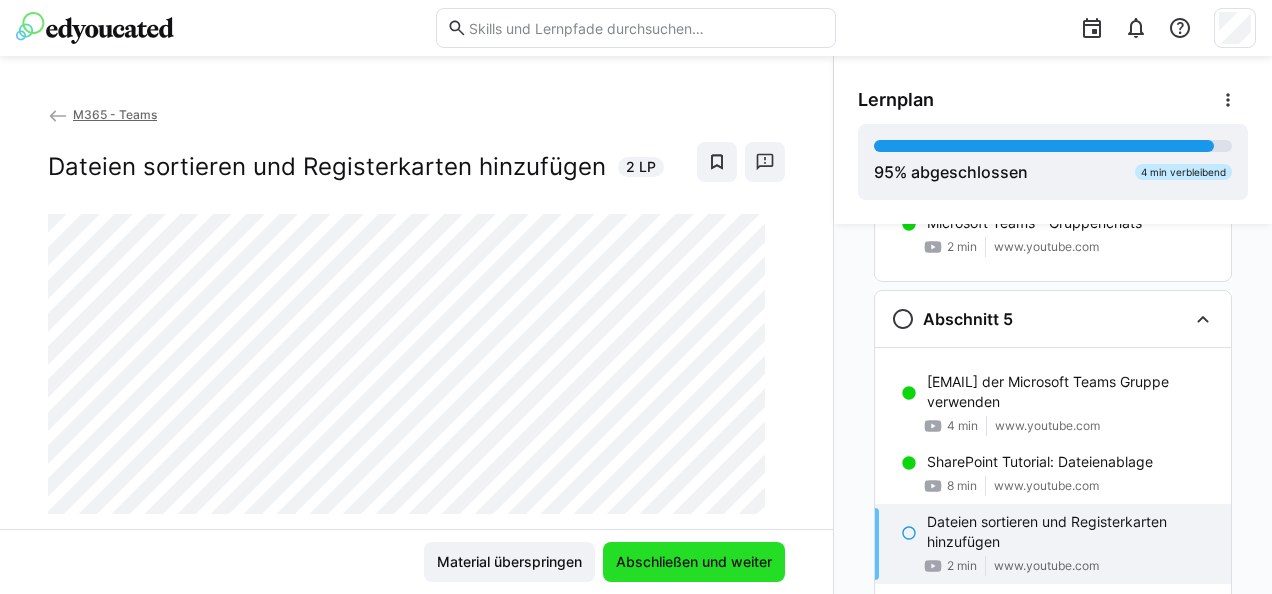 click on "Abschließen und weiter" 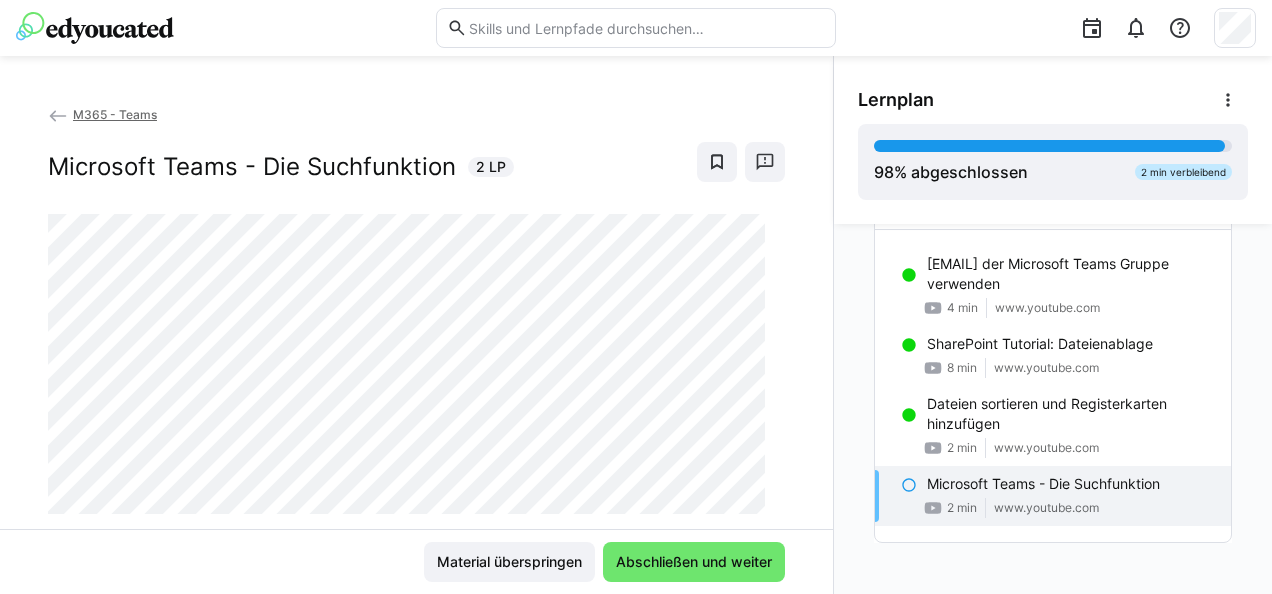 scroll, scrollTop: 1128, scrollLeft: 0, axis: vertical 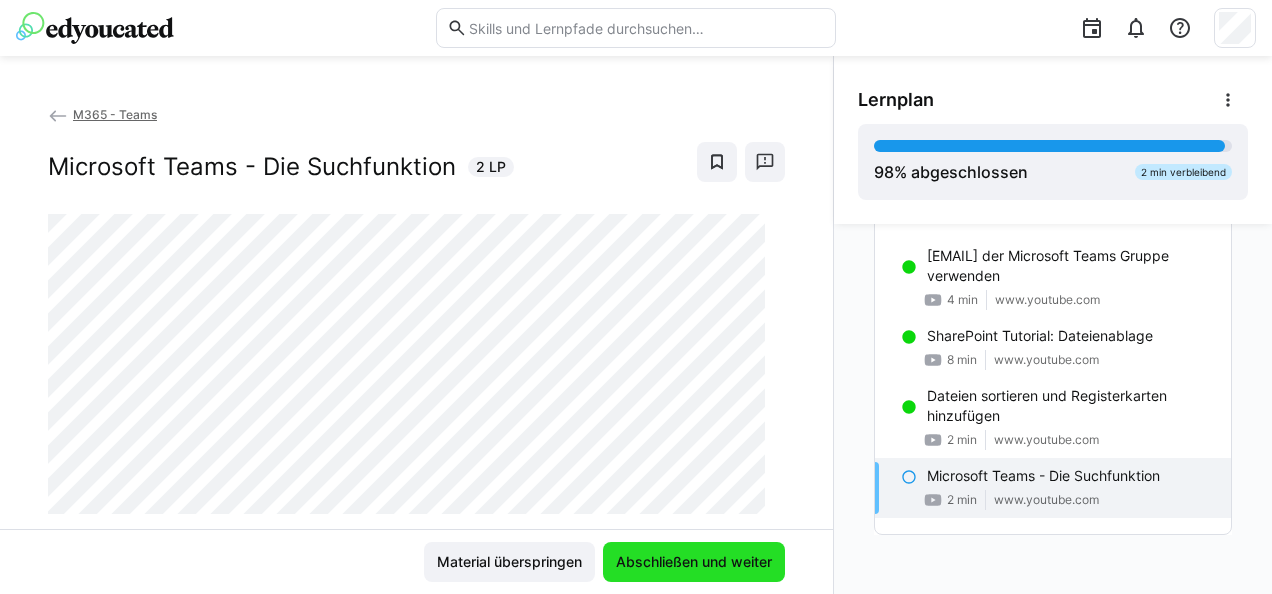 click on "Abschließen und weiter" 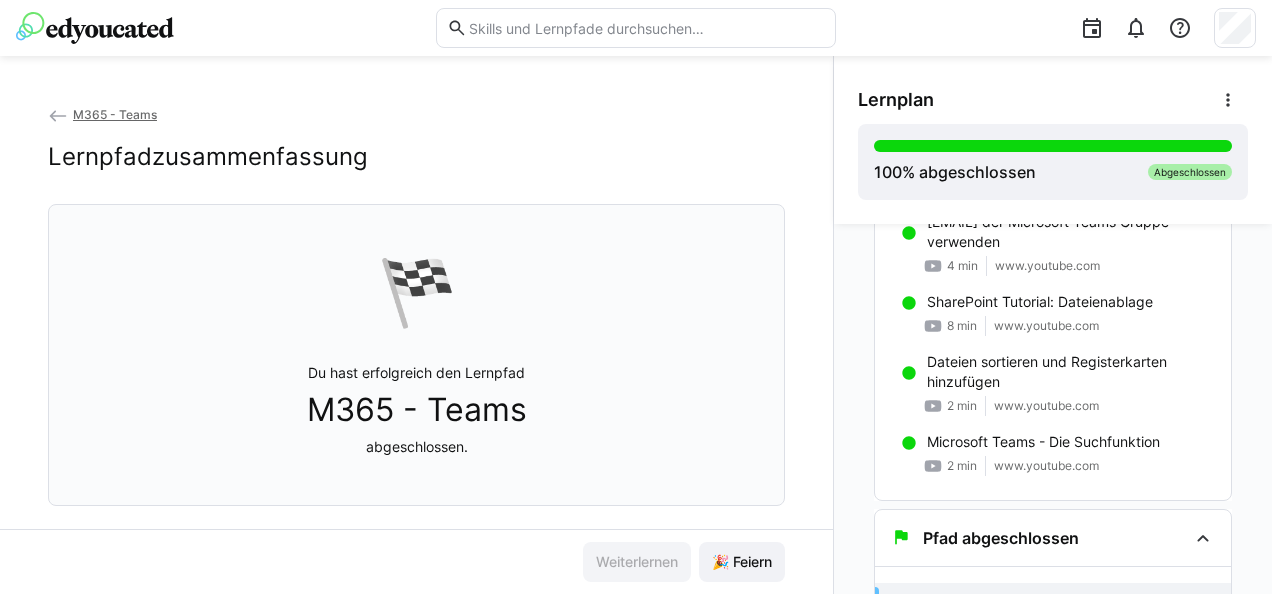 scroll, scrollTop: 1194, scrollLeft: 0, axis: vertical 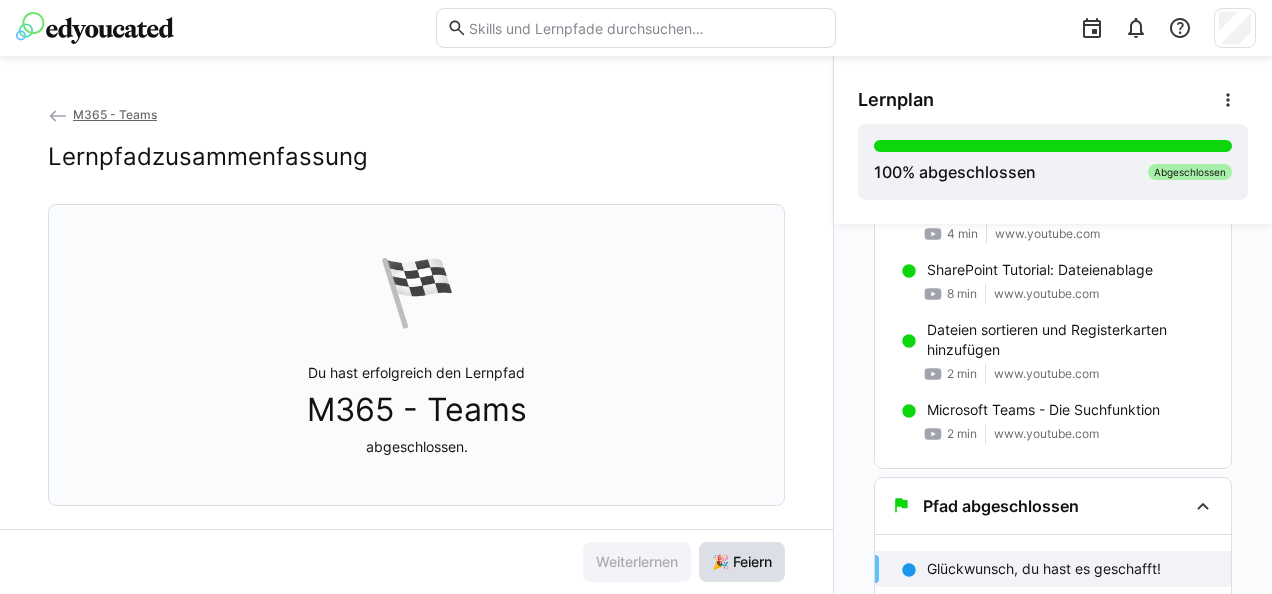 click on "🎉 Feiern" 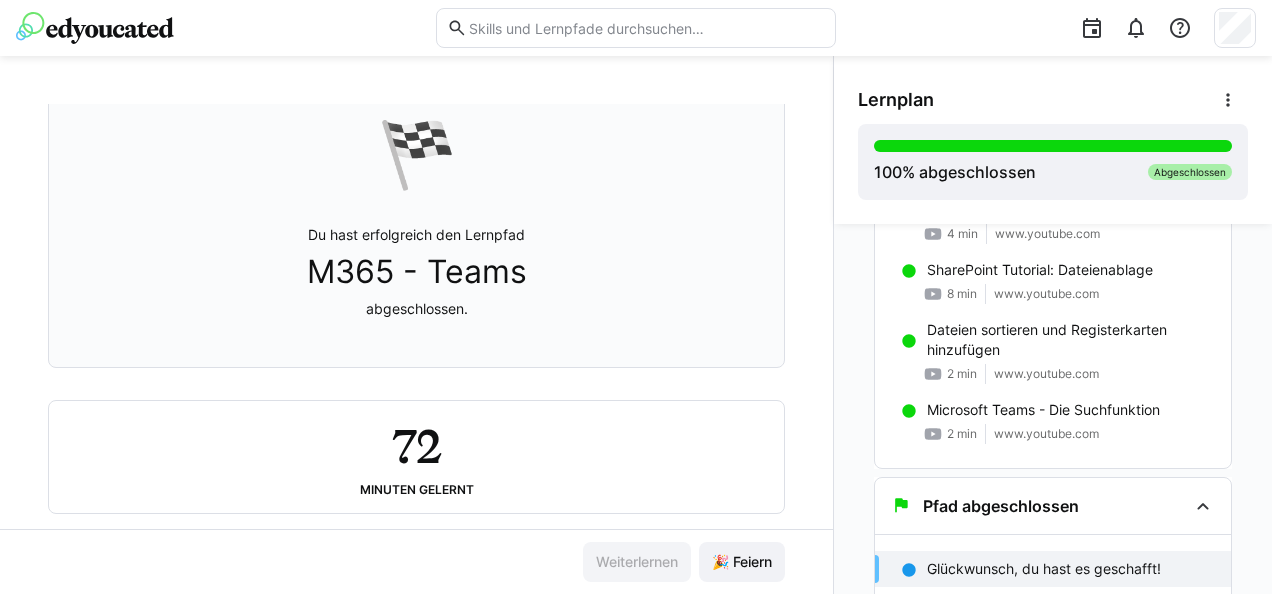 scroll, scrollTop: 175, scrollLeft: 0, axis: vertical 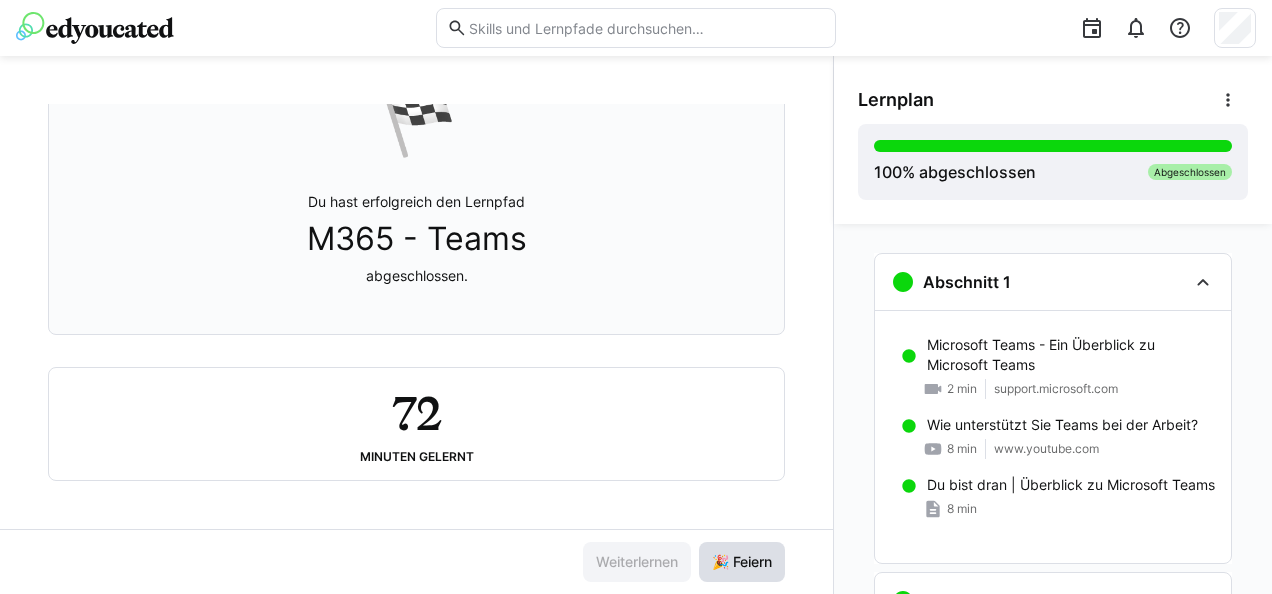 click on "🎉 Feiern" 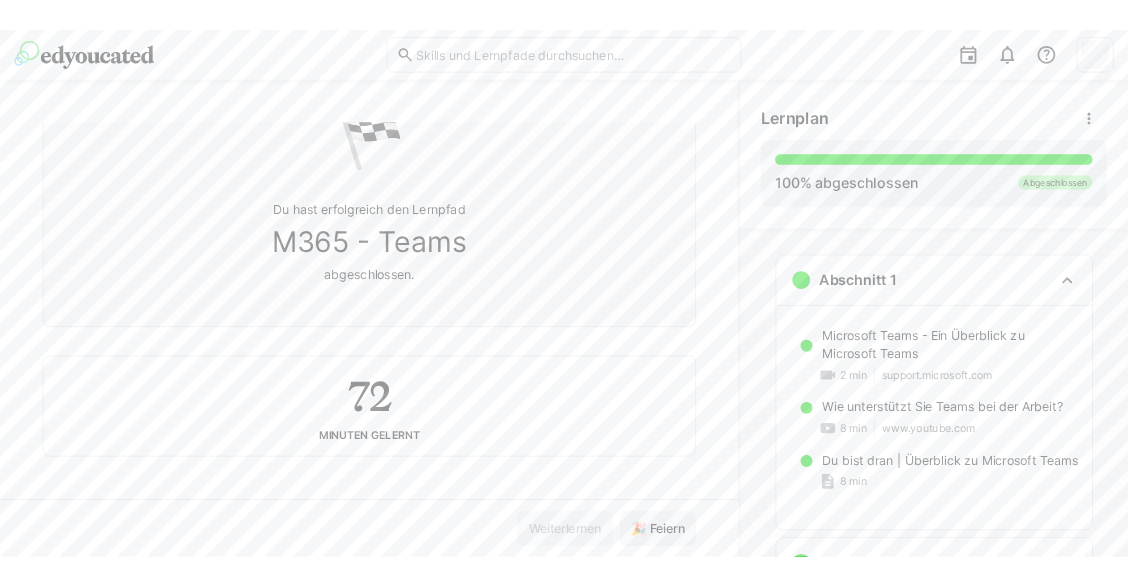 scroll, scrollTop: 0, scrollLeft: 0, axis: both 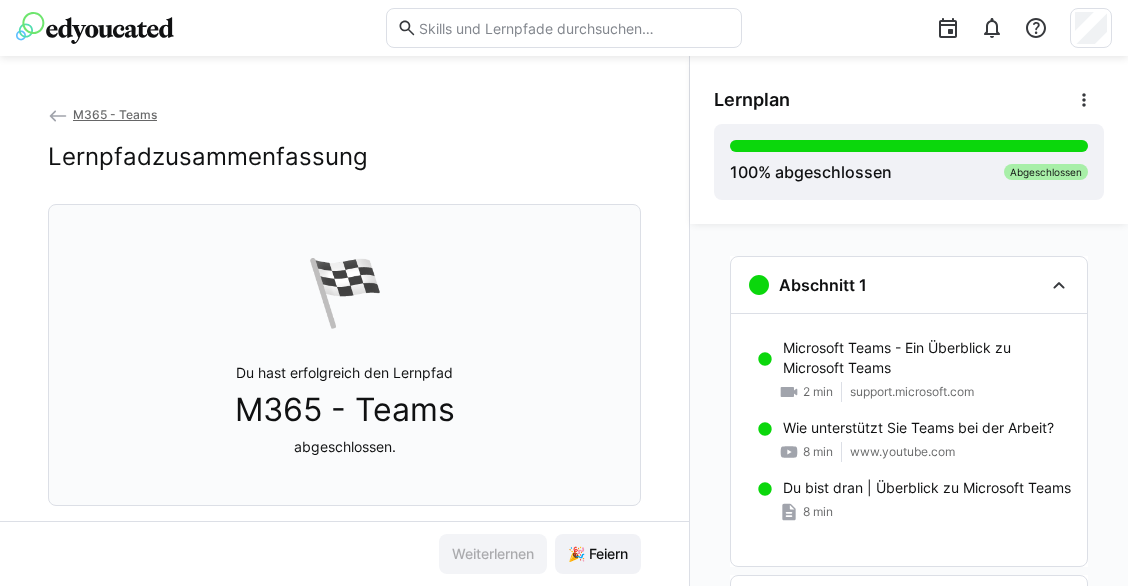click on "M365 - Teams" 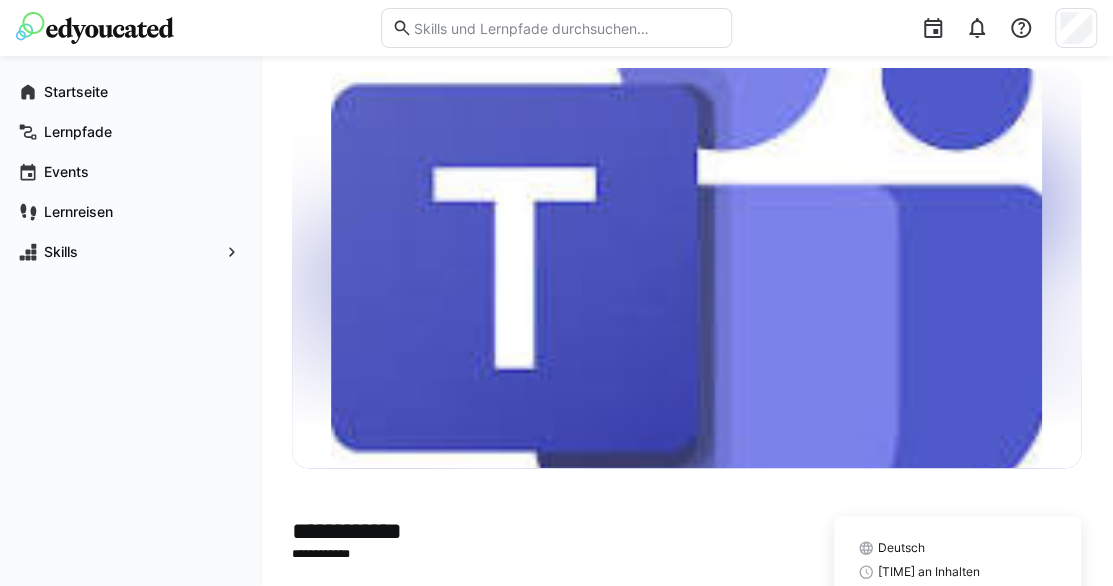 scroll, scrollTop: 0, scrollLeft: 0, axis: both 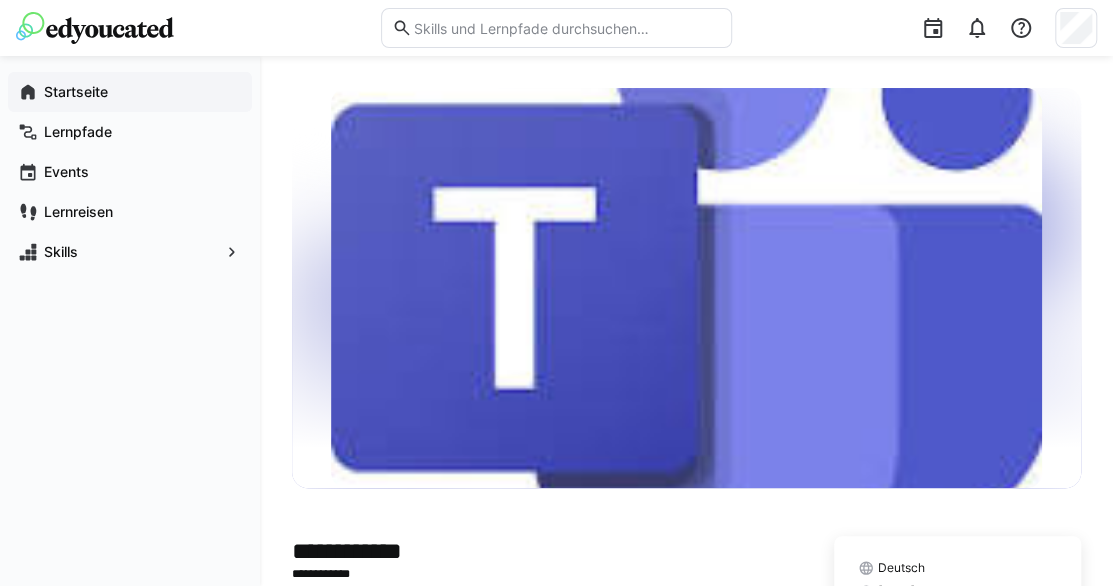 click on "Startseite" 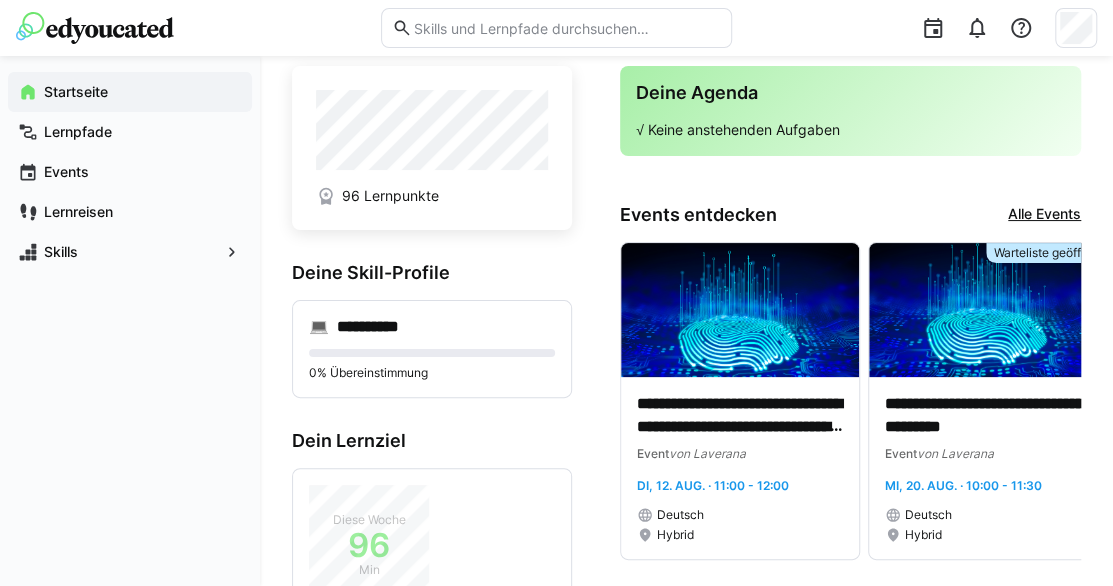 scroll, scrollTop: 0, scrollLeft: 0, axis: both 